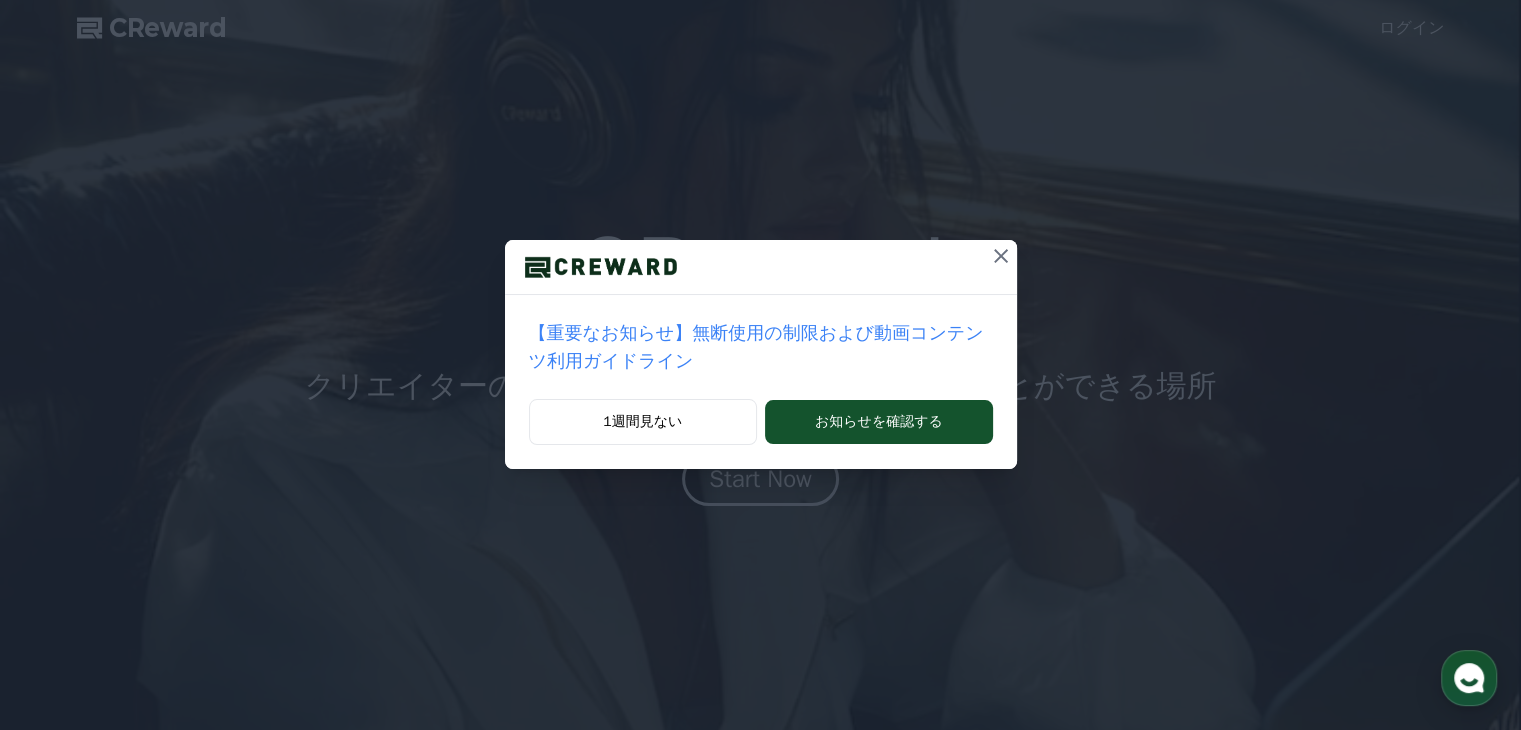 scroll, scrollTop: 0, scrollLeft: 0, axis: both 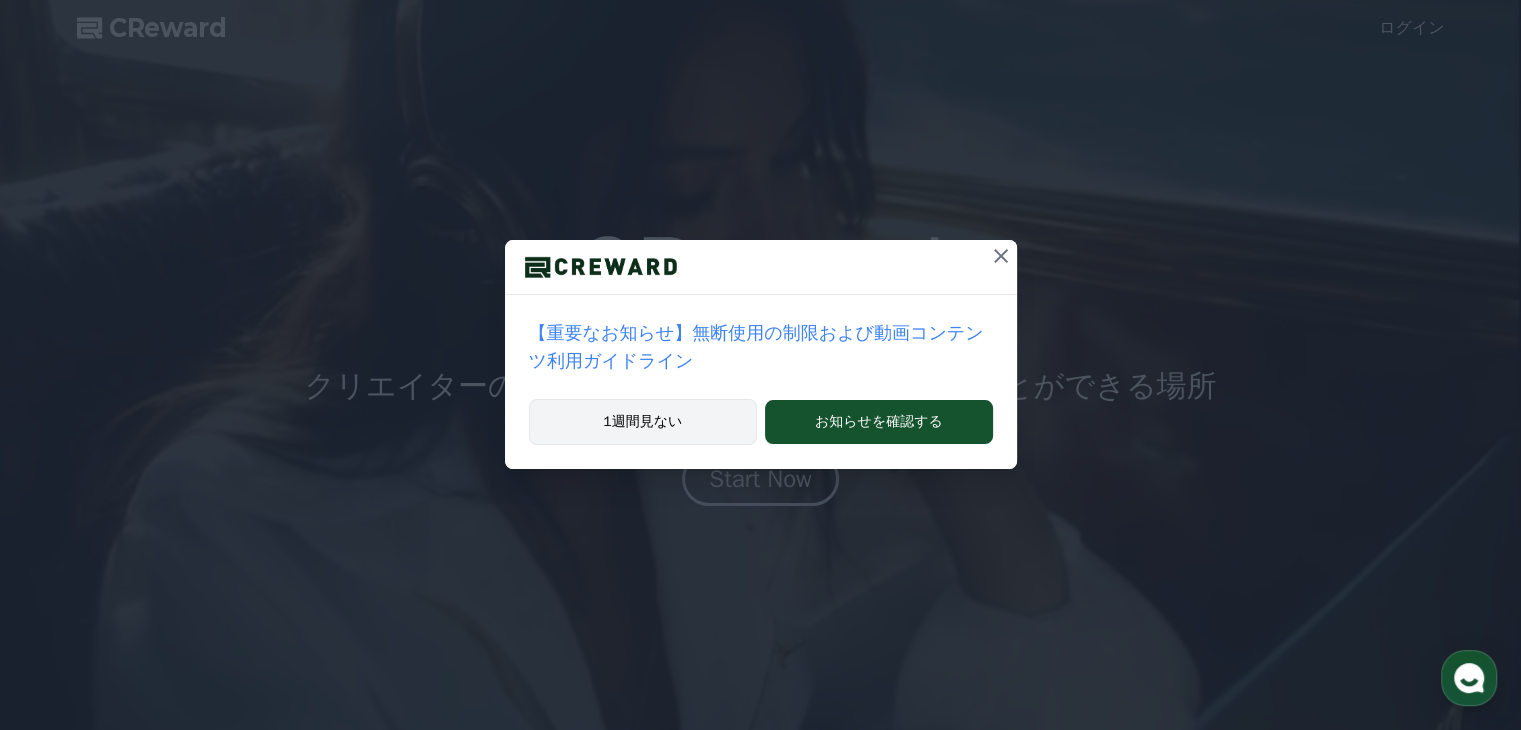 click on "1週間見ない" at bounding box center (643, 422) 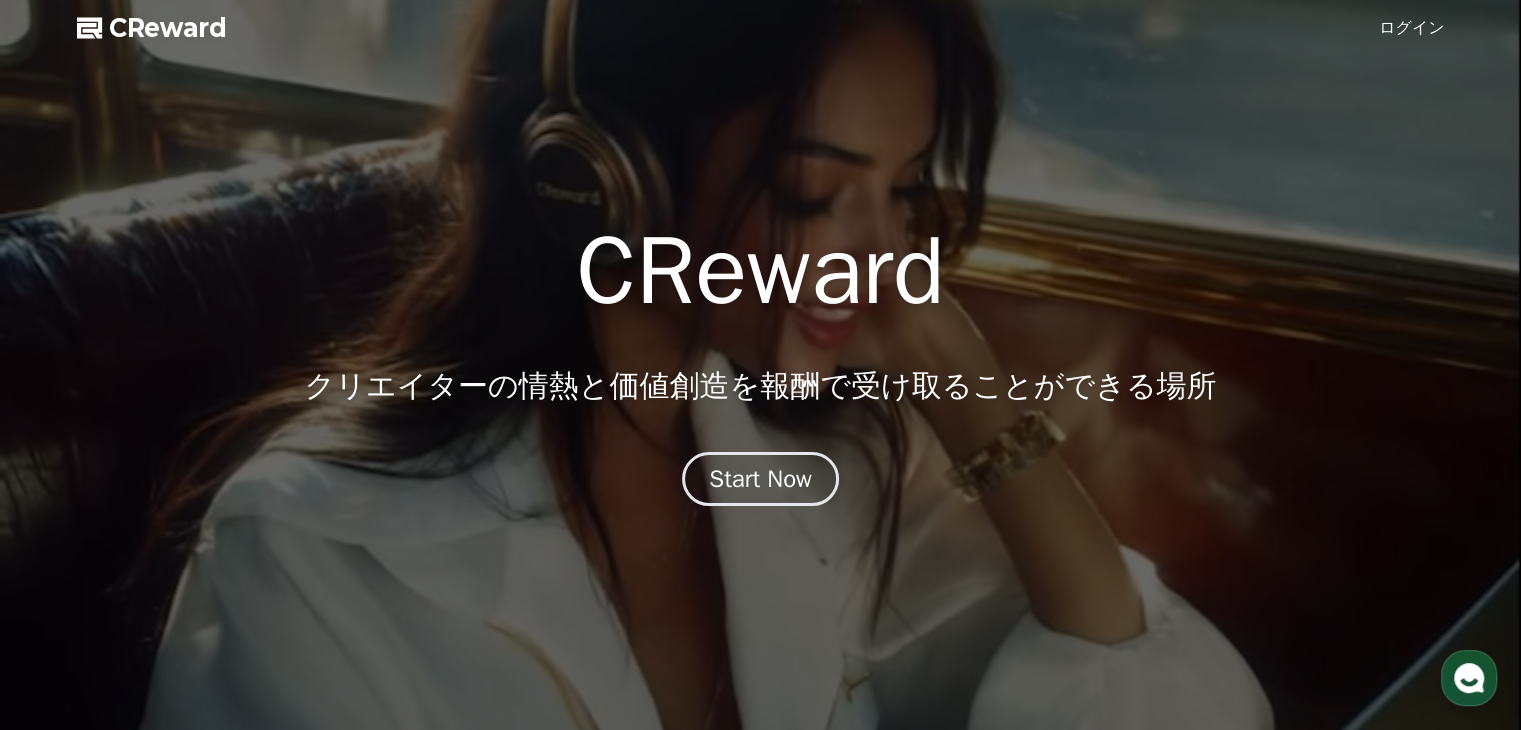 click at bounding box center (760, 365) 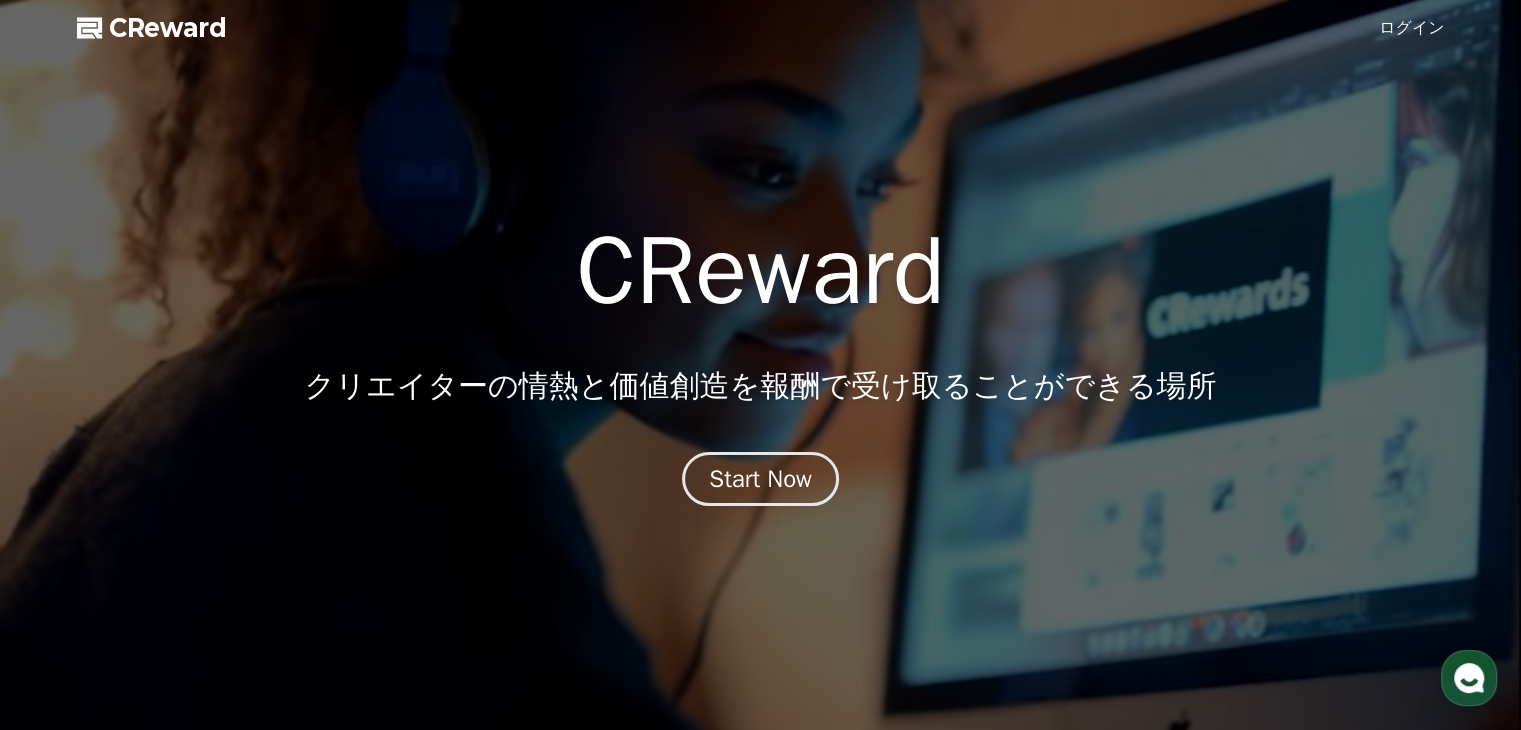 click on "ログイン" at bounding box center [1412, 28] 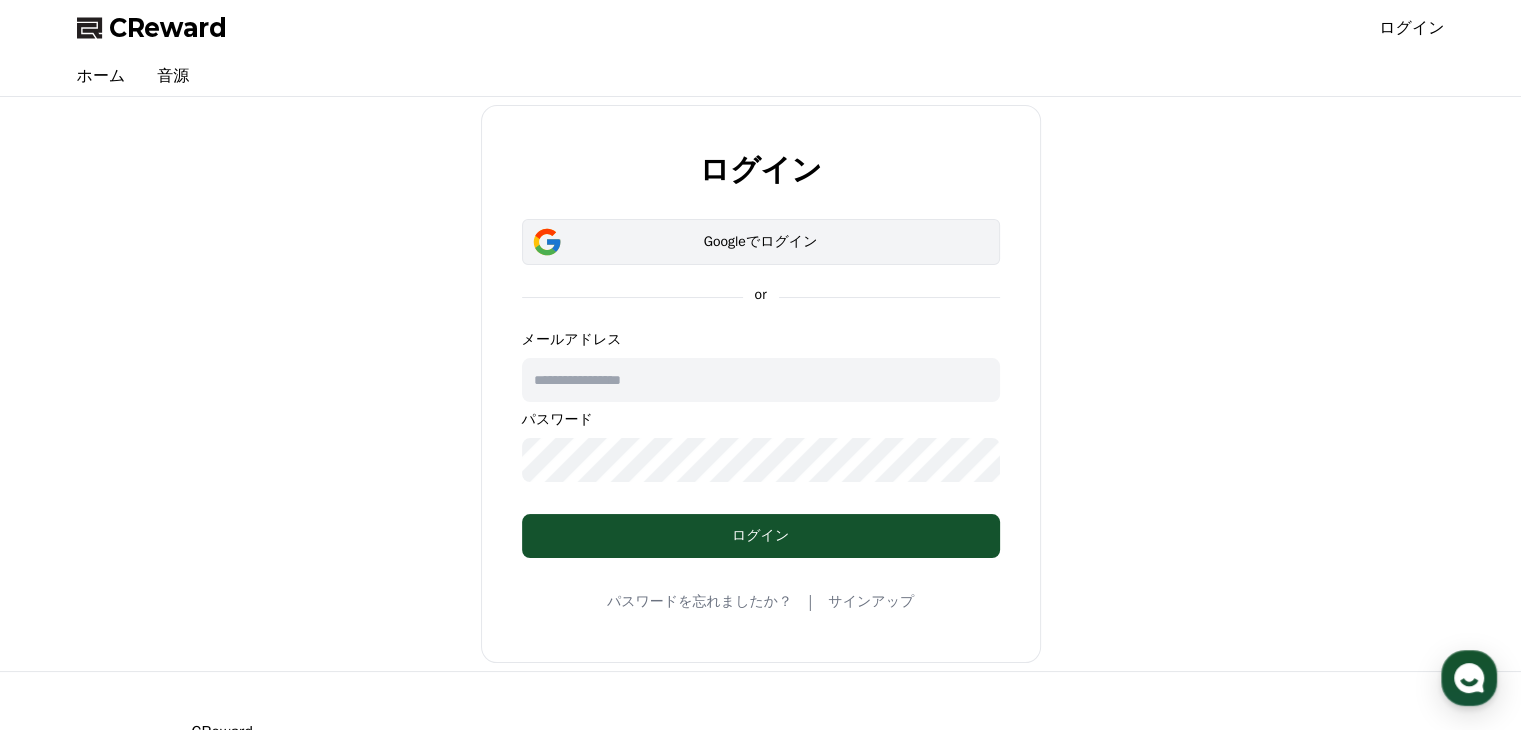 click on "Googleでログイン" at bounding box center (761, 242) 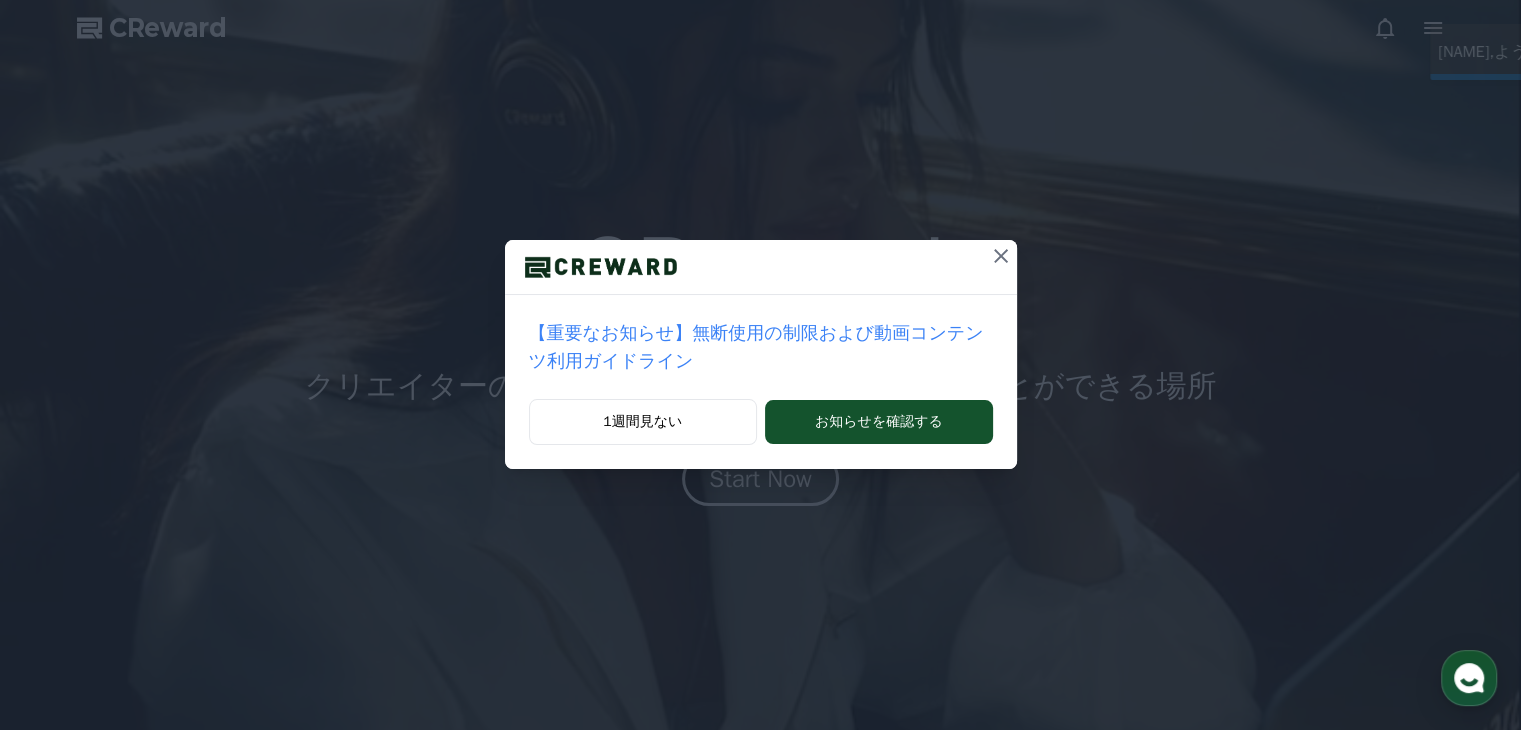 scroll, scrollTop: 0, scrollLeft: 0, axis: both 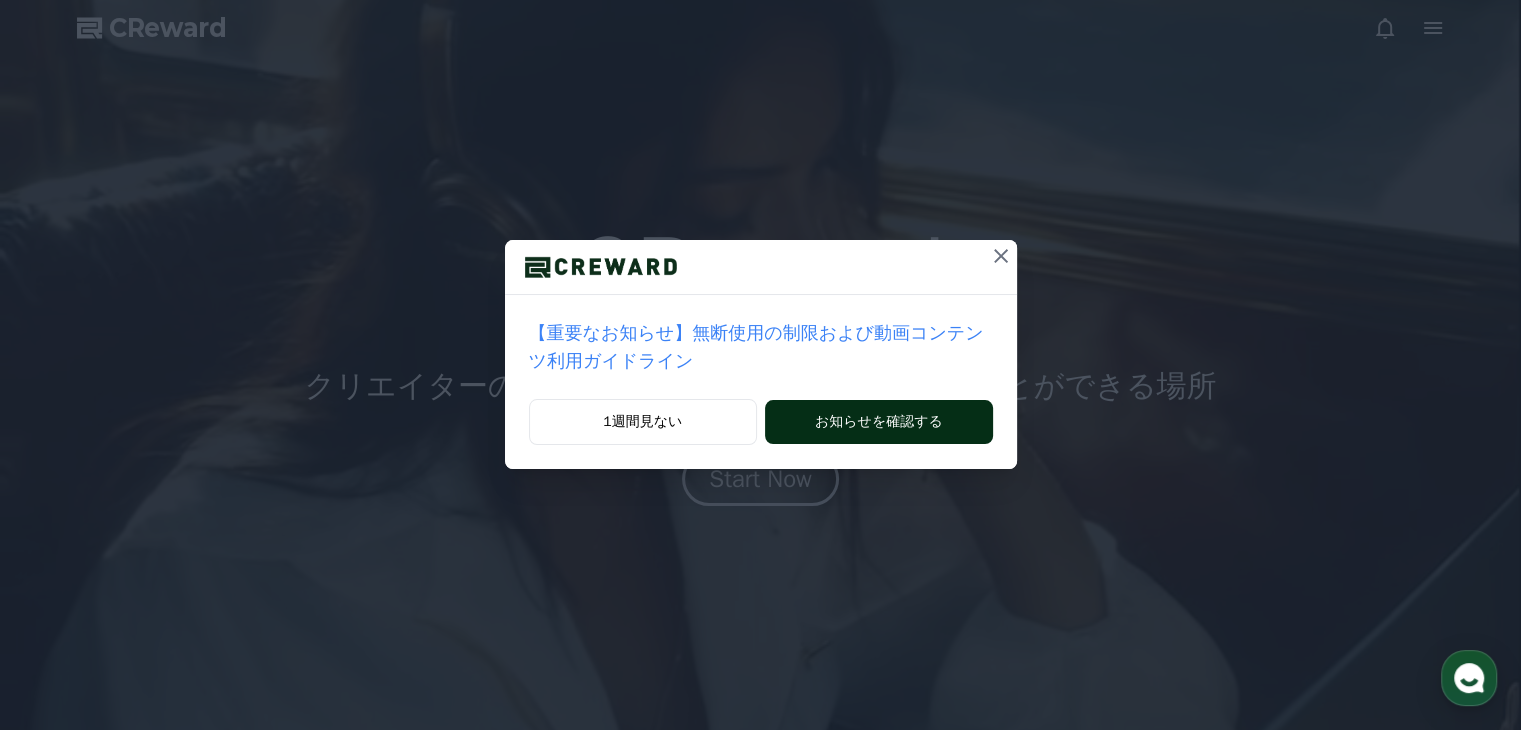 click on "お知らせを確認する" at bounding box center [878, 422] 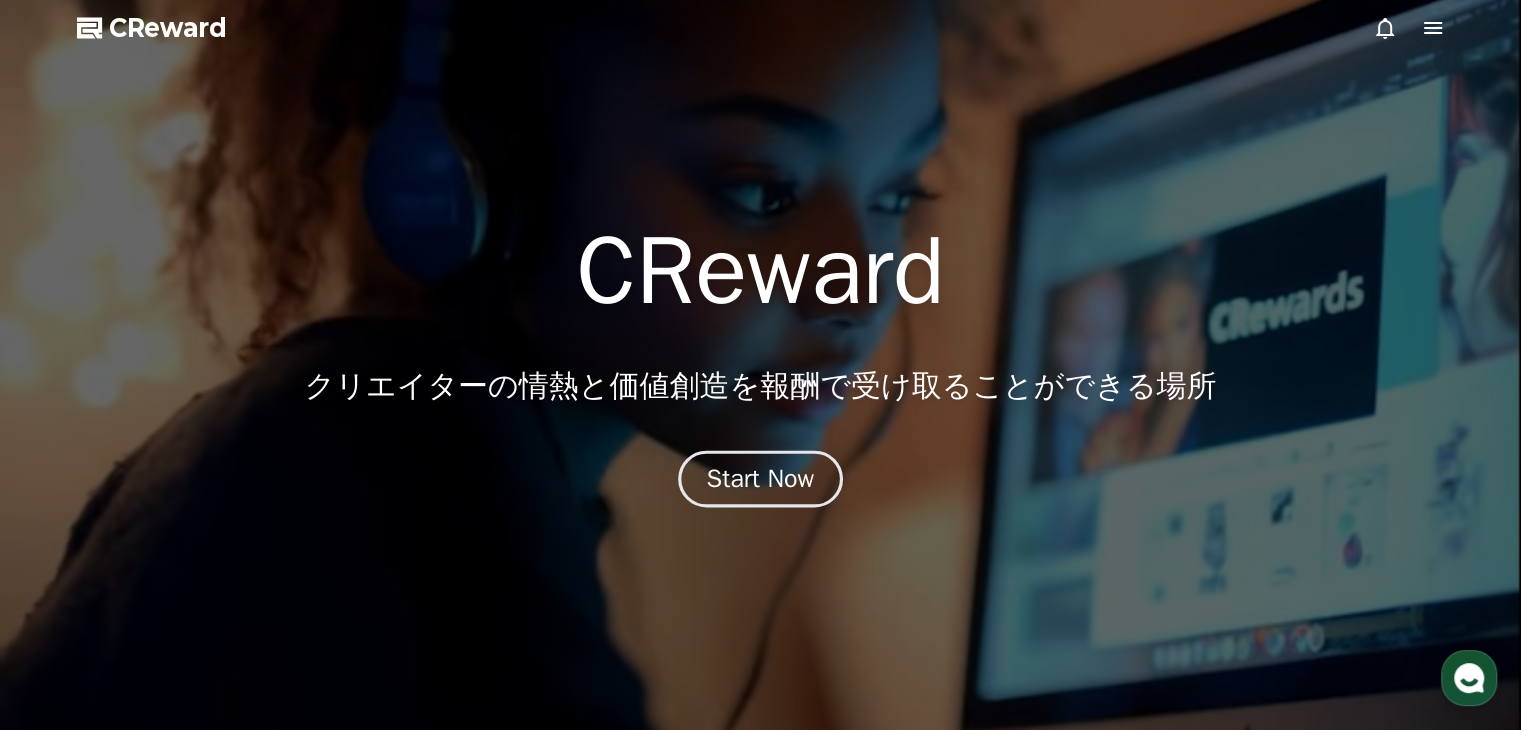 click on "Start Now" at bounding box center [761, 479] 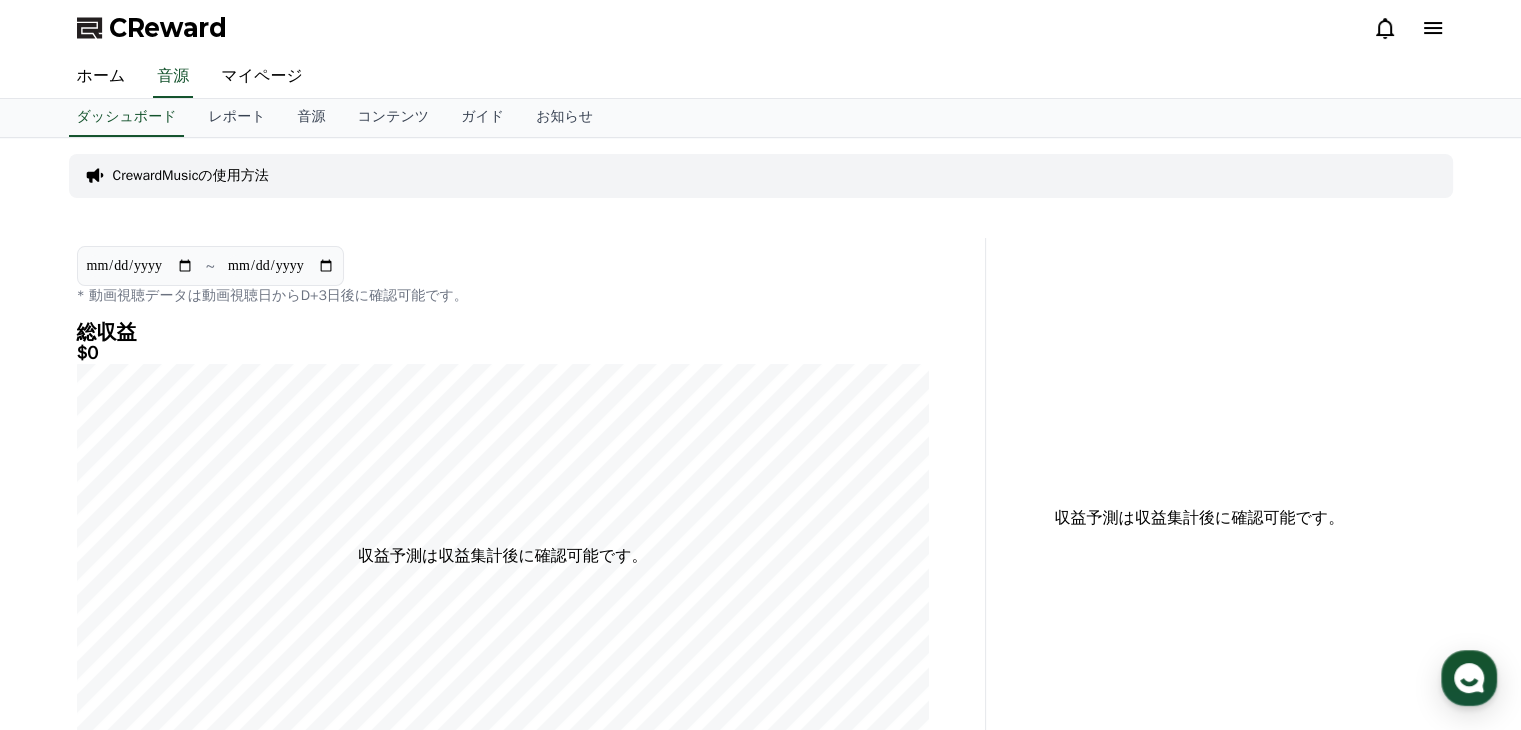 click on "CrewardMusicの使用方法" at bounding box center [191, 176] 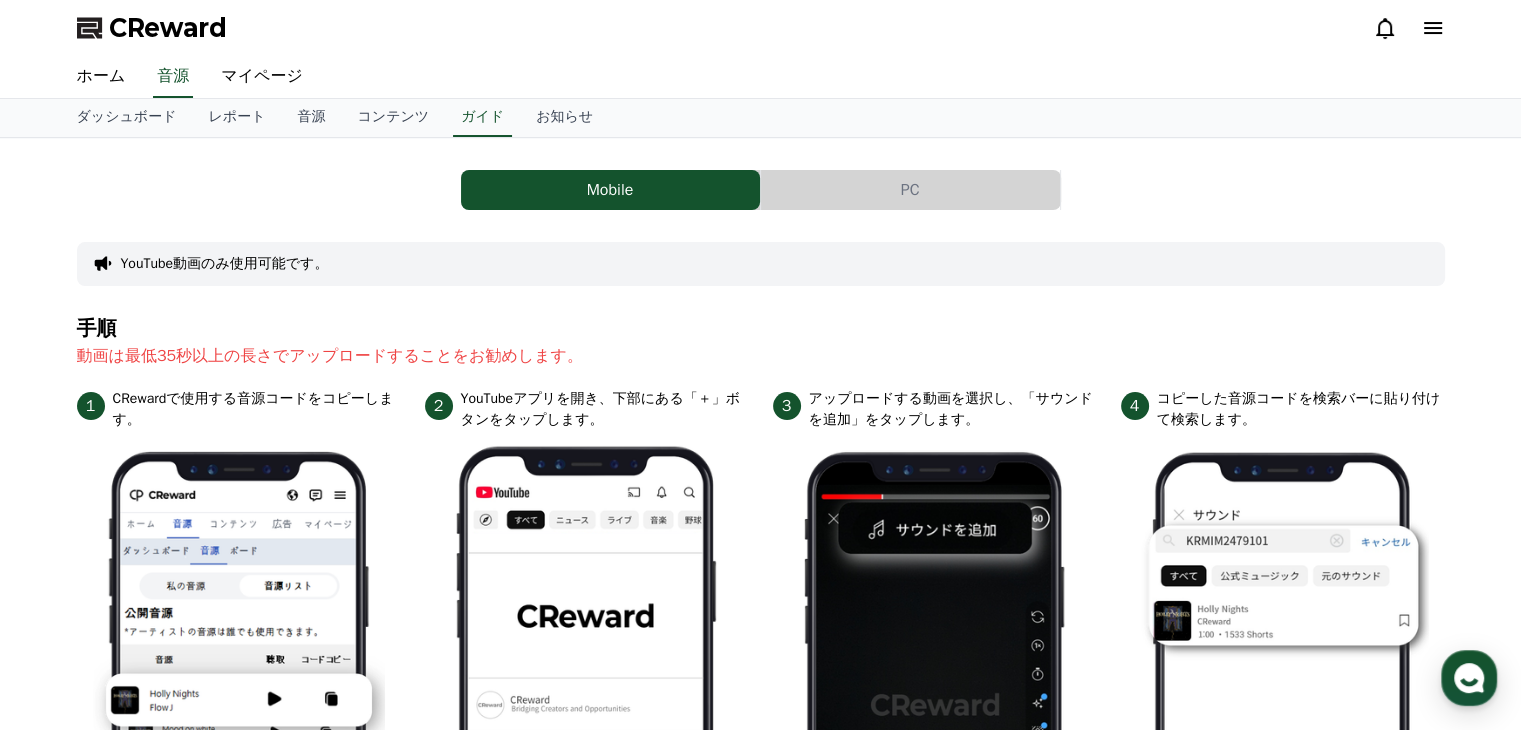 click on "PC" at bounding box center [910, 190] 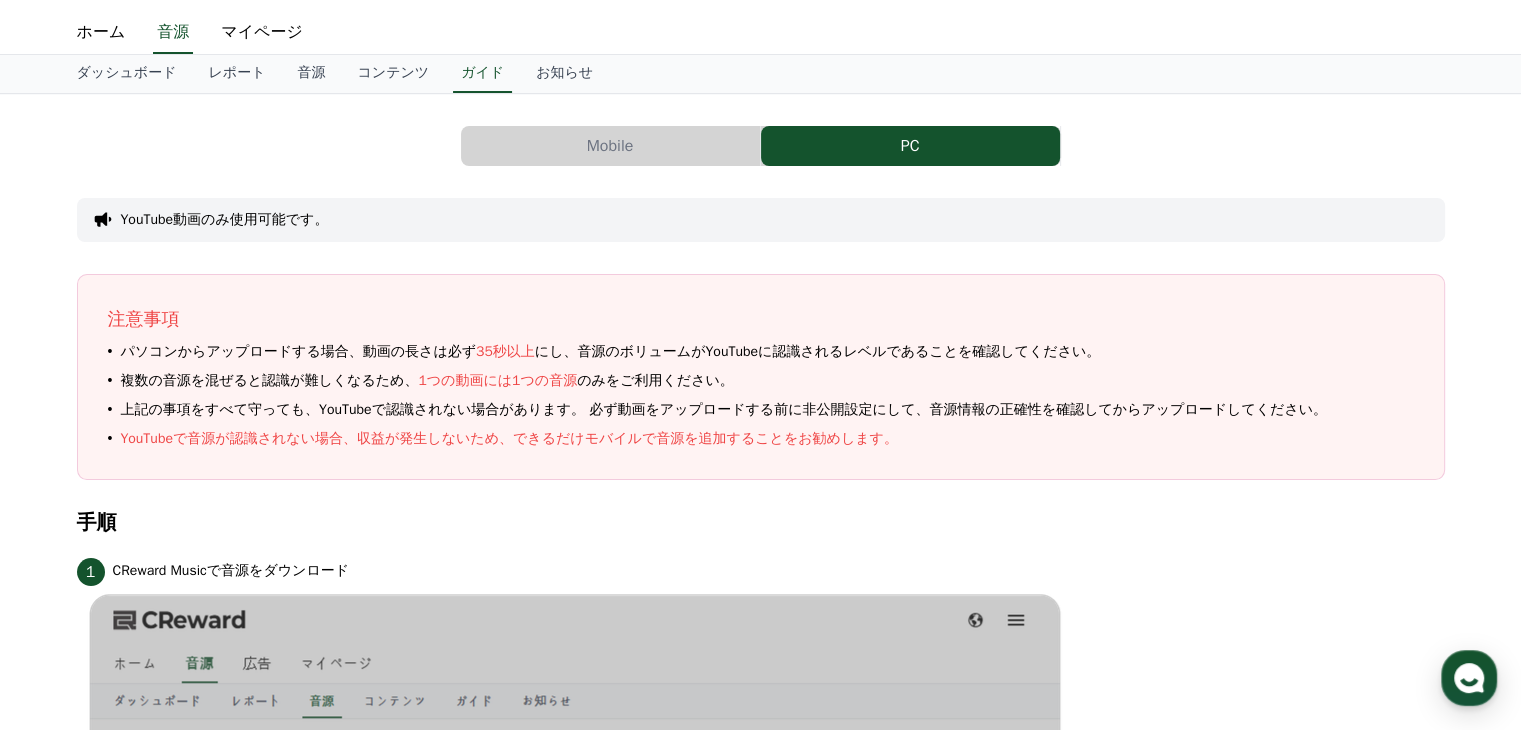 scroll, scrollTop: 0, scrollLeft: 0, axis: both 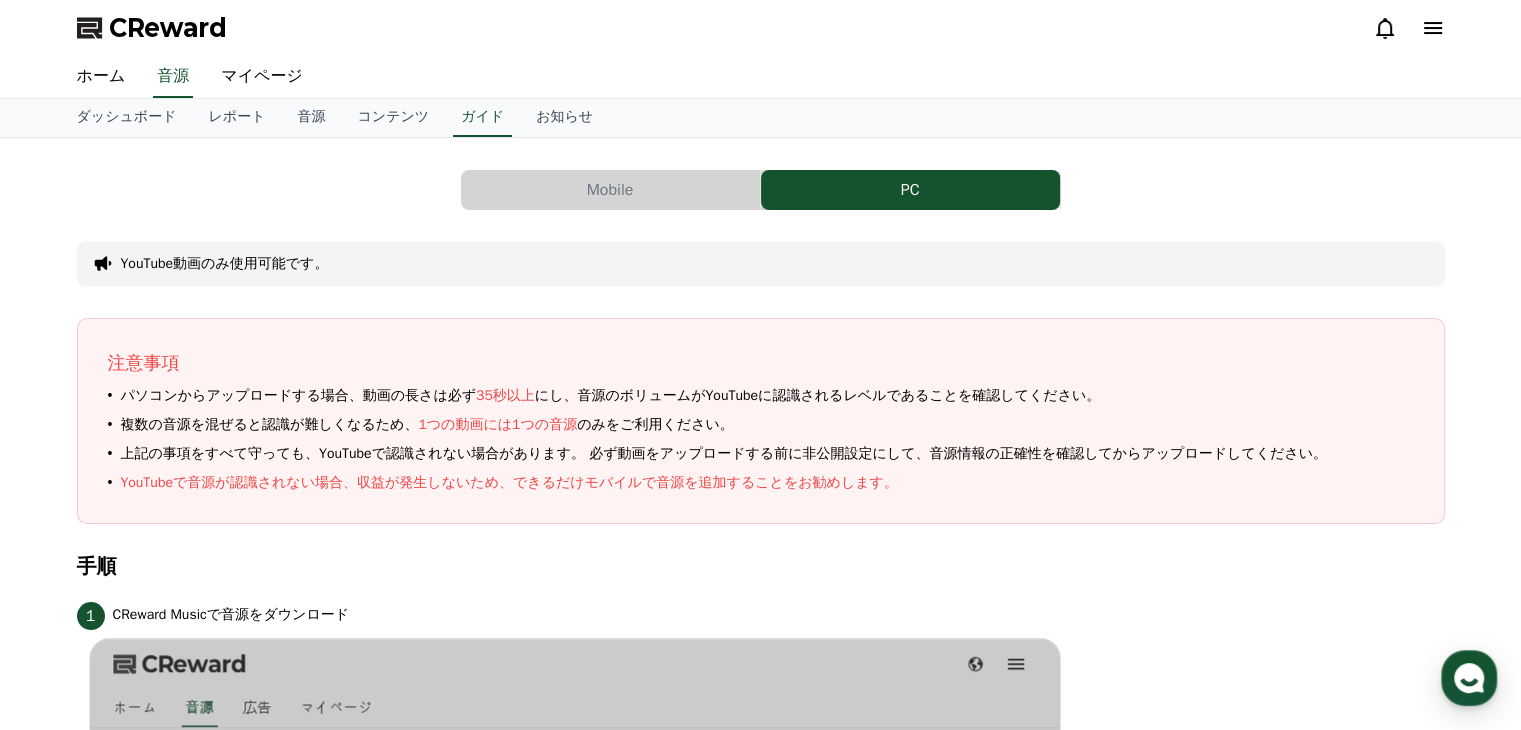 click on "YouTube動画のみ使用可能です。" at bounding box center [225, 264] 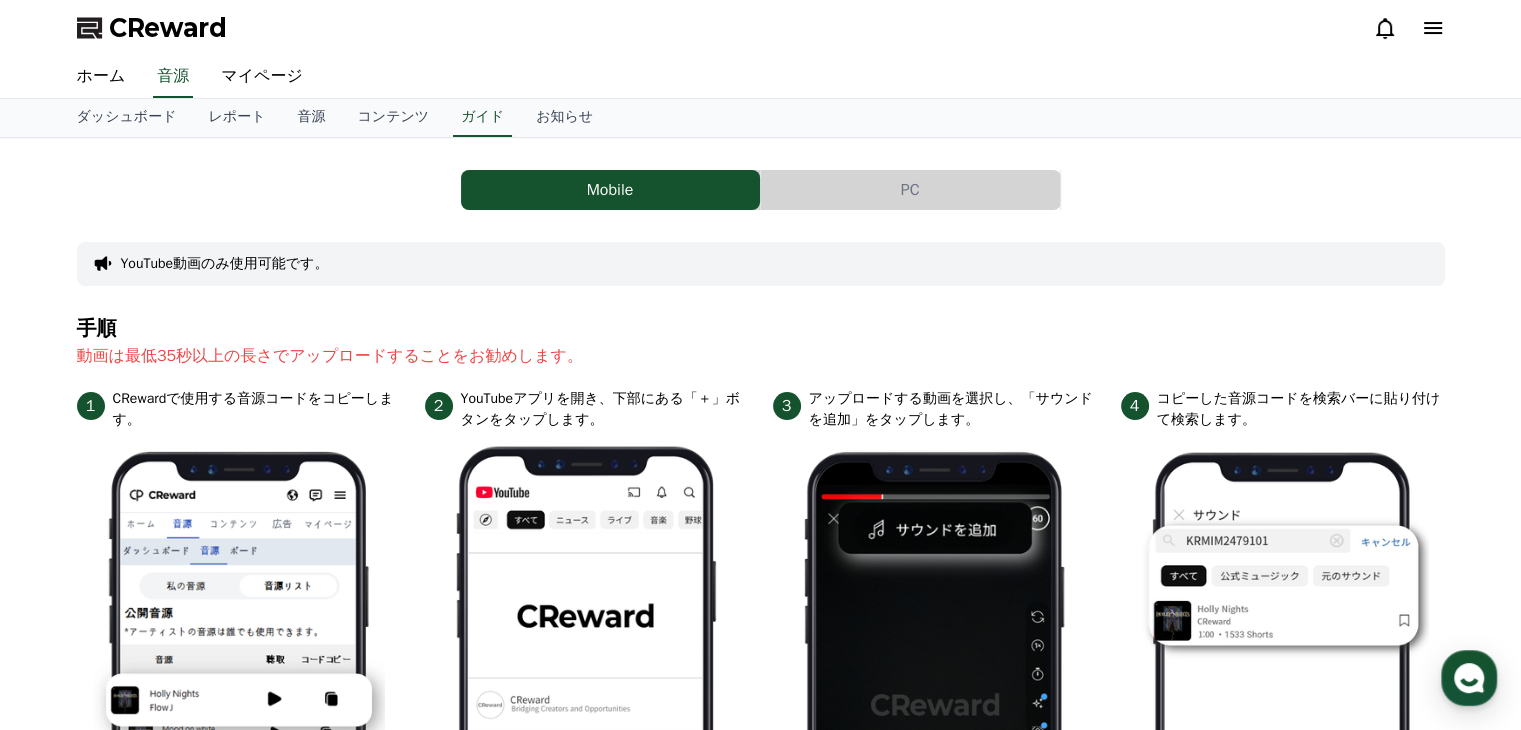 click on "YouTube動画のみ使用可能です。" at bounding box center [225, 264] 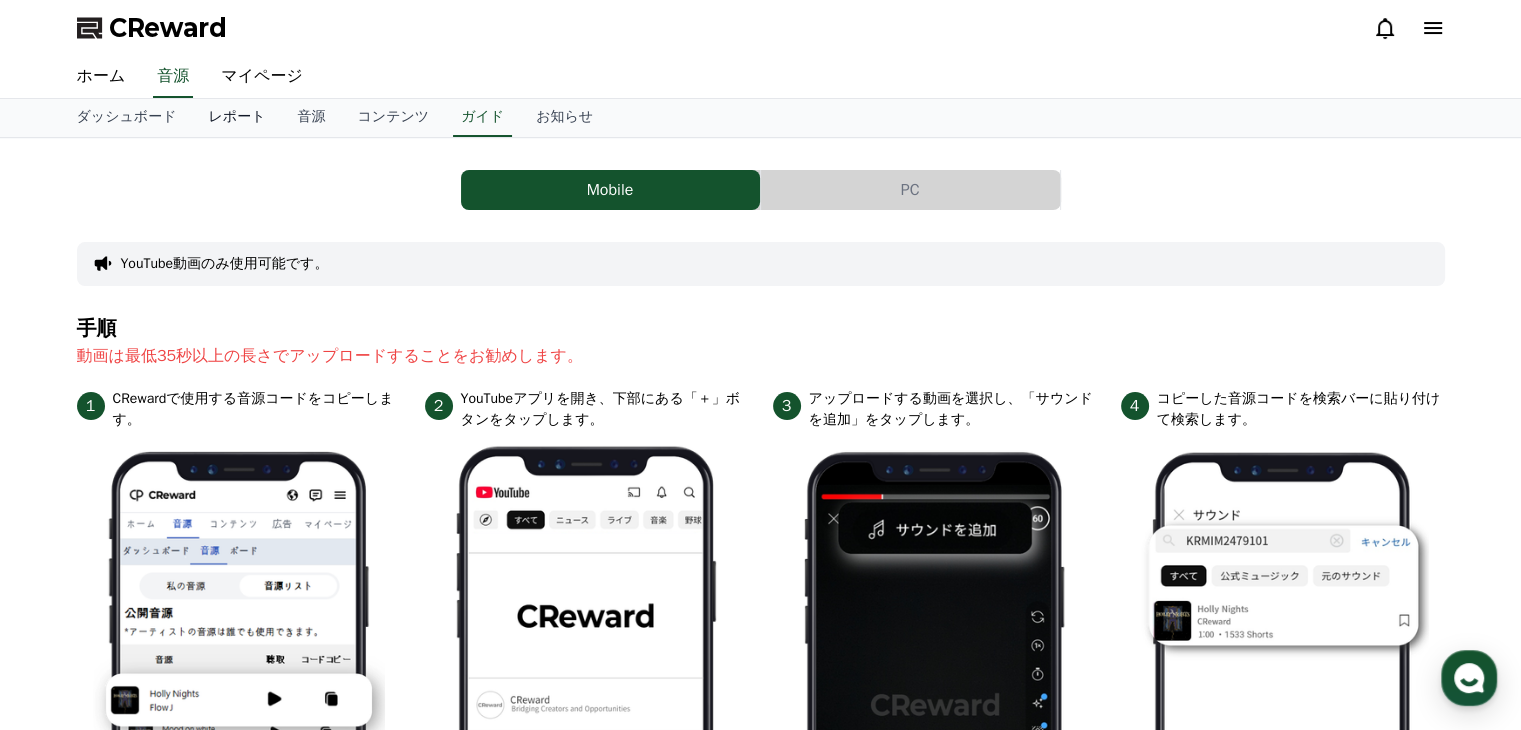 click on "レポート" at bounding box center (236, 118) 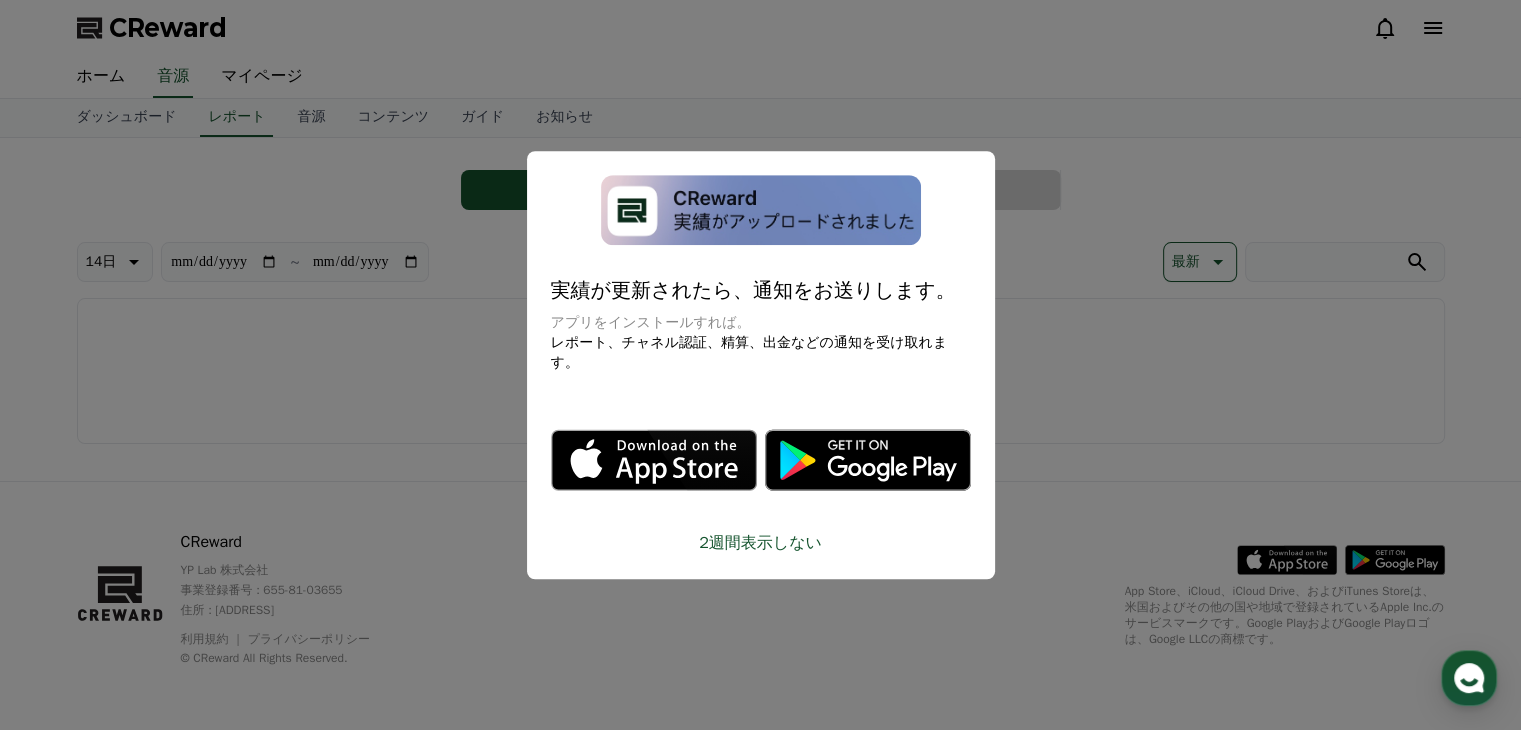 click at bounding box center (760, 365) 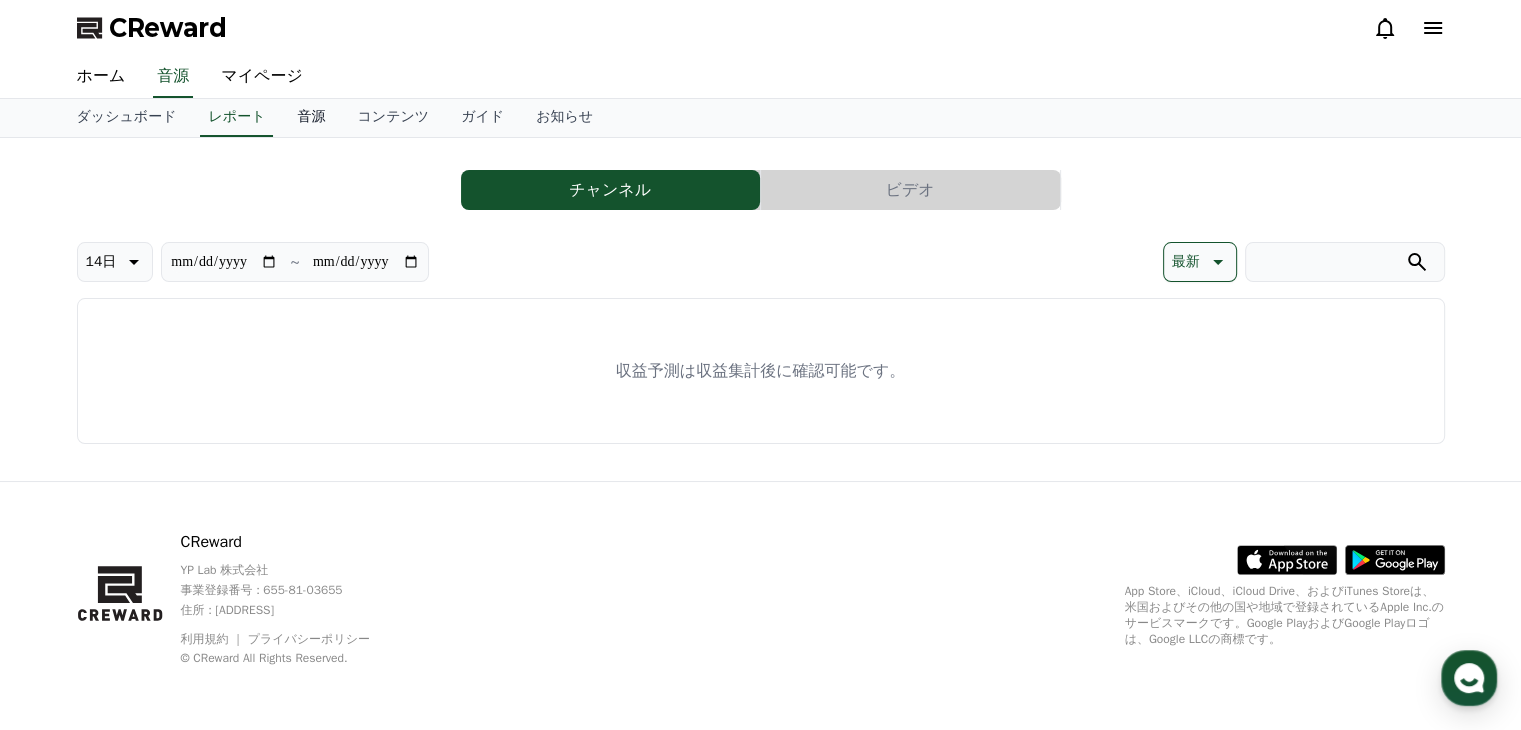 click on "音源" at bounding box center (311, 118) 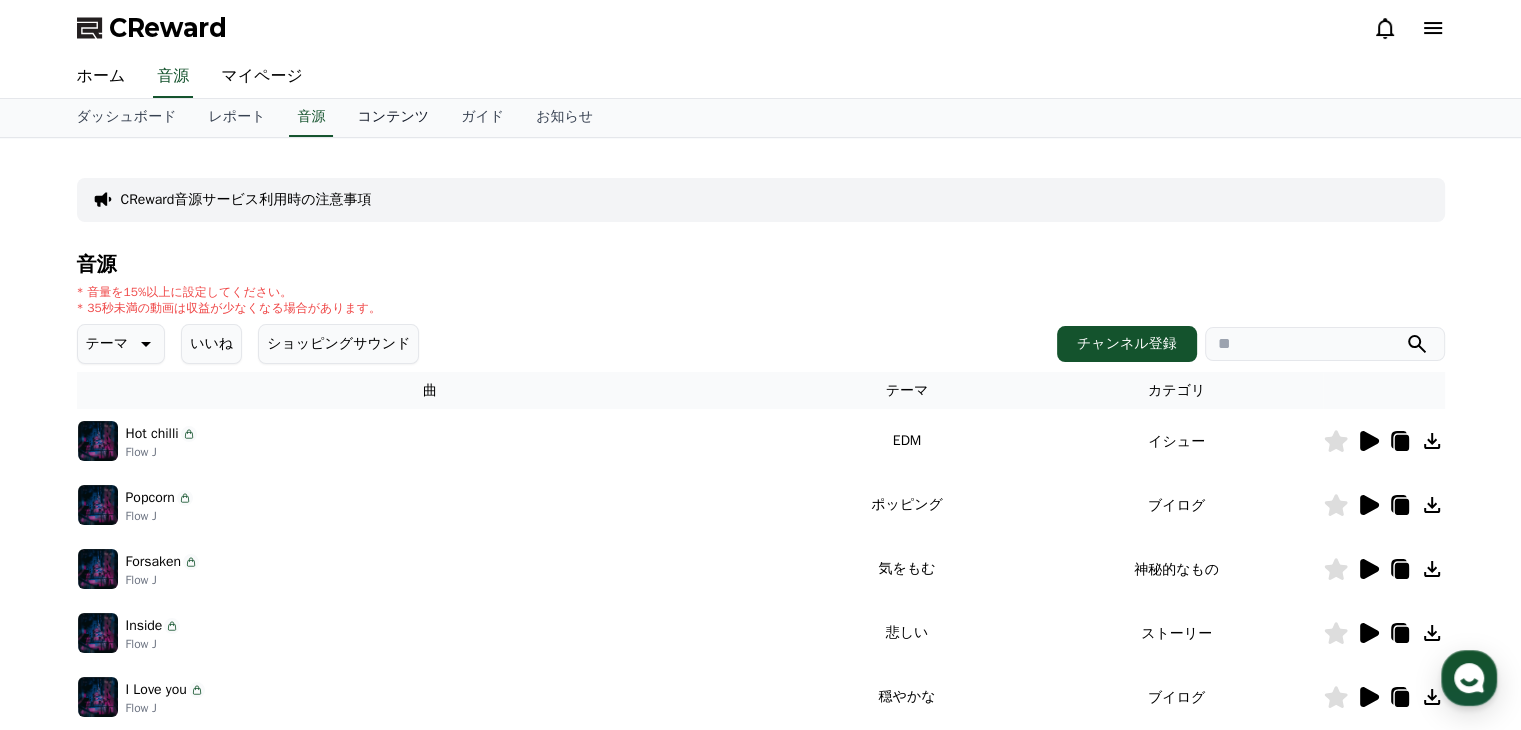 click on "コンテンツ" at bounding box center [393, 118] 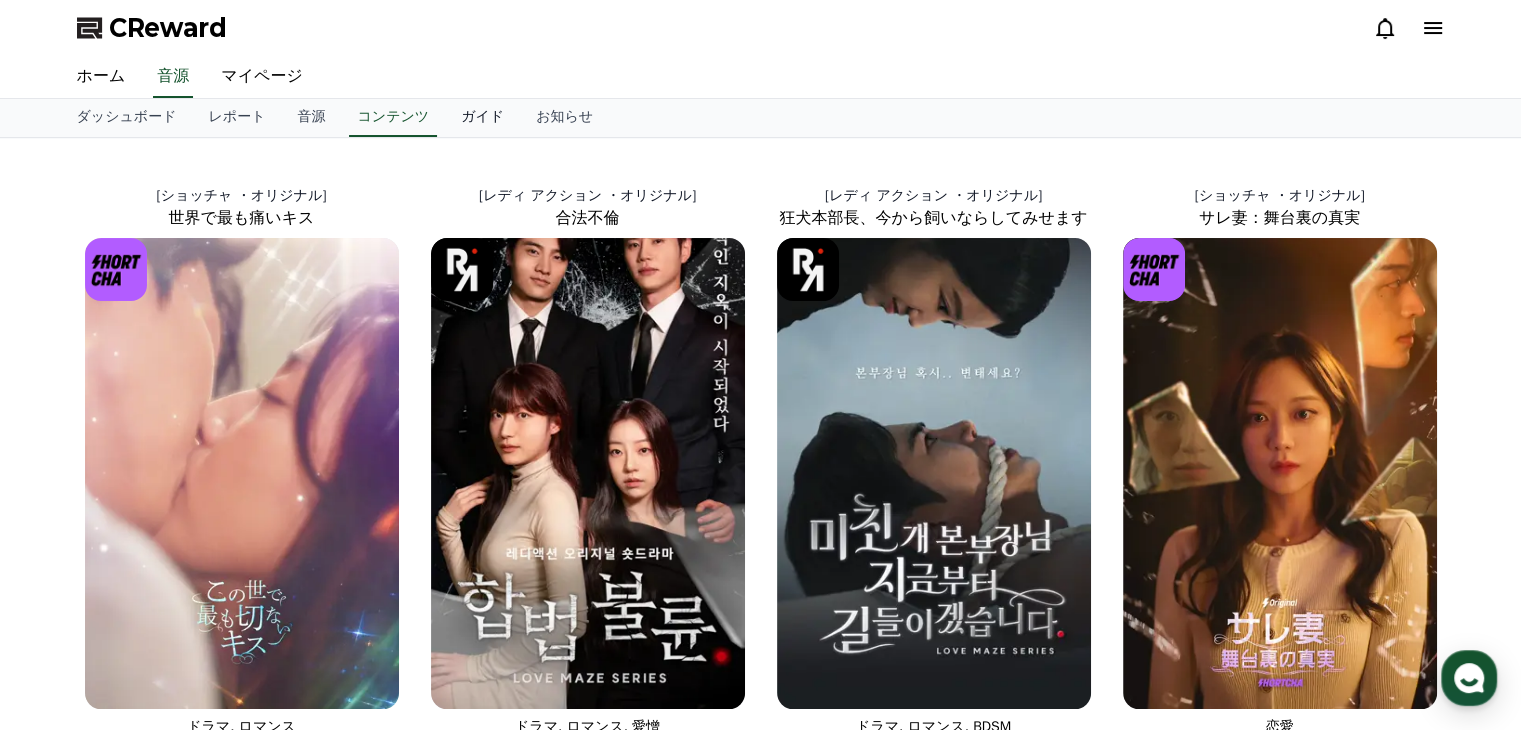 click on "ガイド" at bounding box center (482, 118) 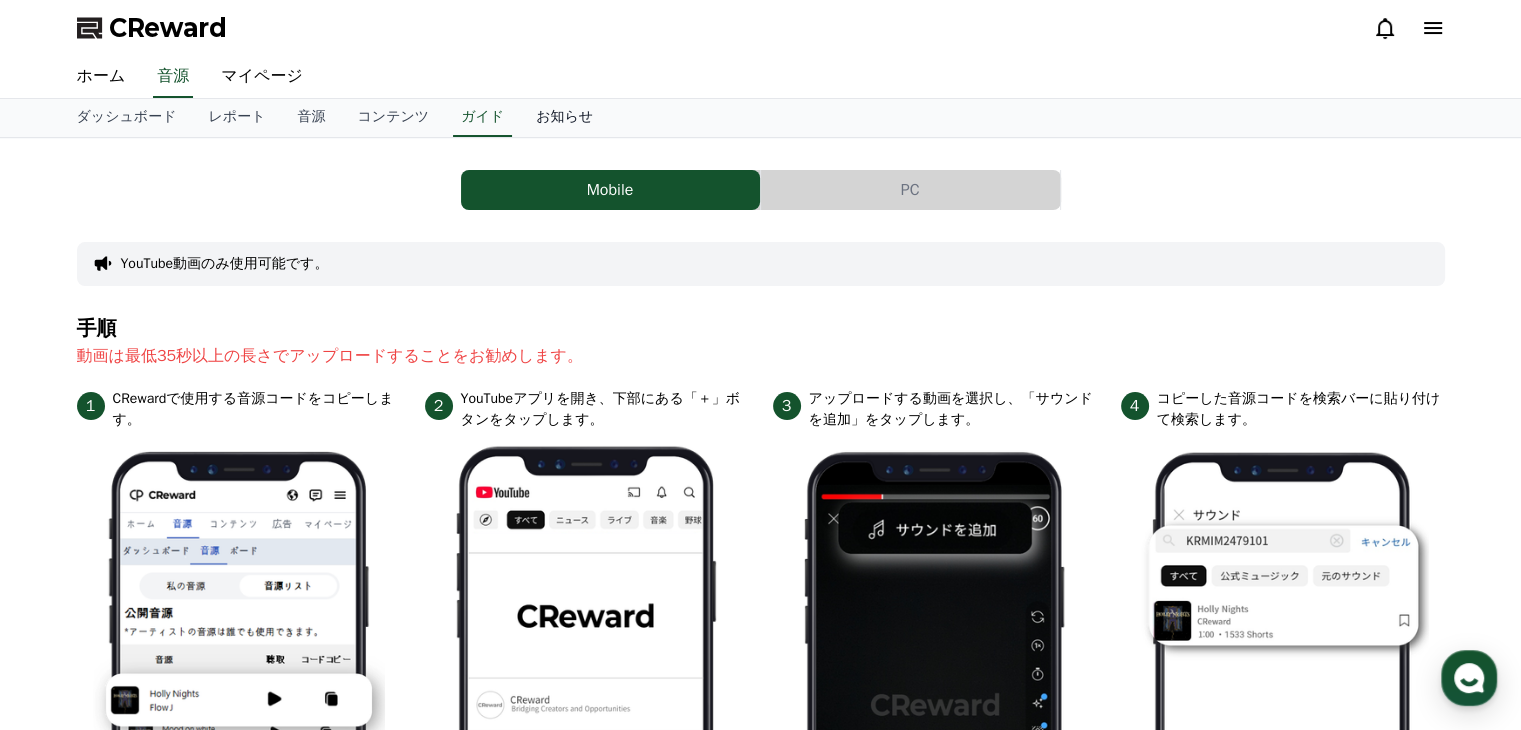click on "お知らせ" at bounding box center [564, 118] 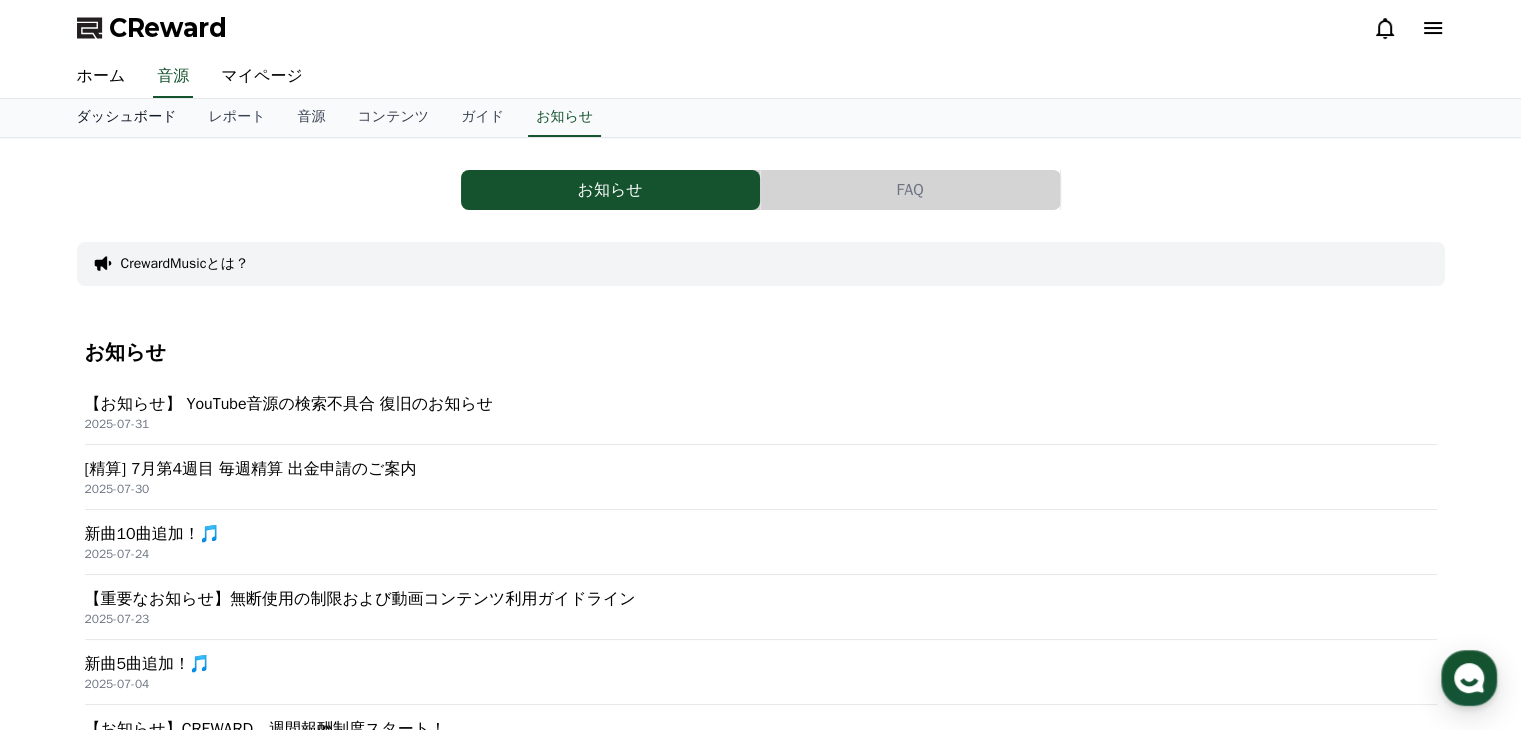 click on "ダッシュボード" at bounding box center (127, 118) 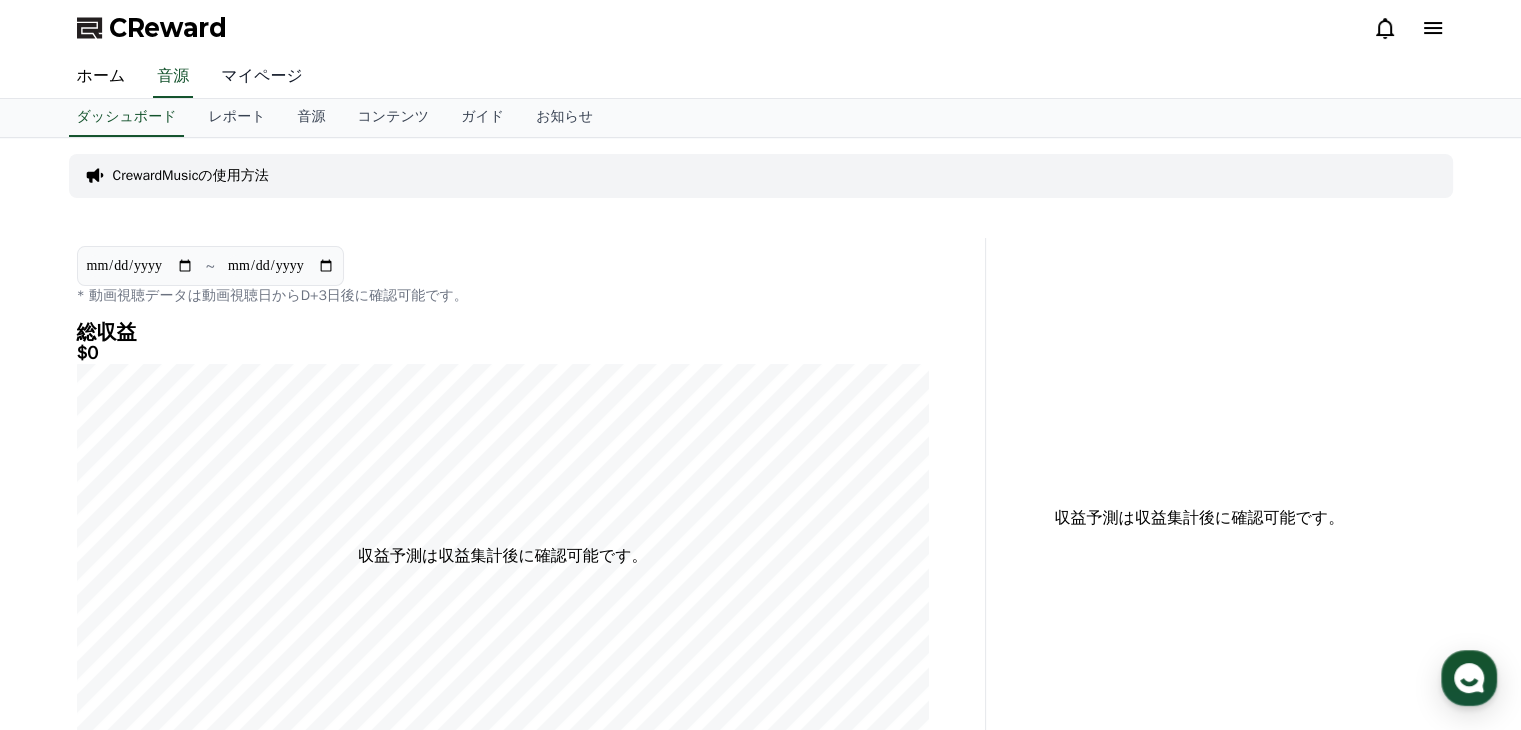 click on "マイページ" at bounding box center (262, 77) 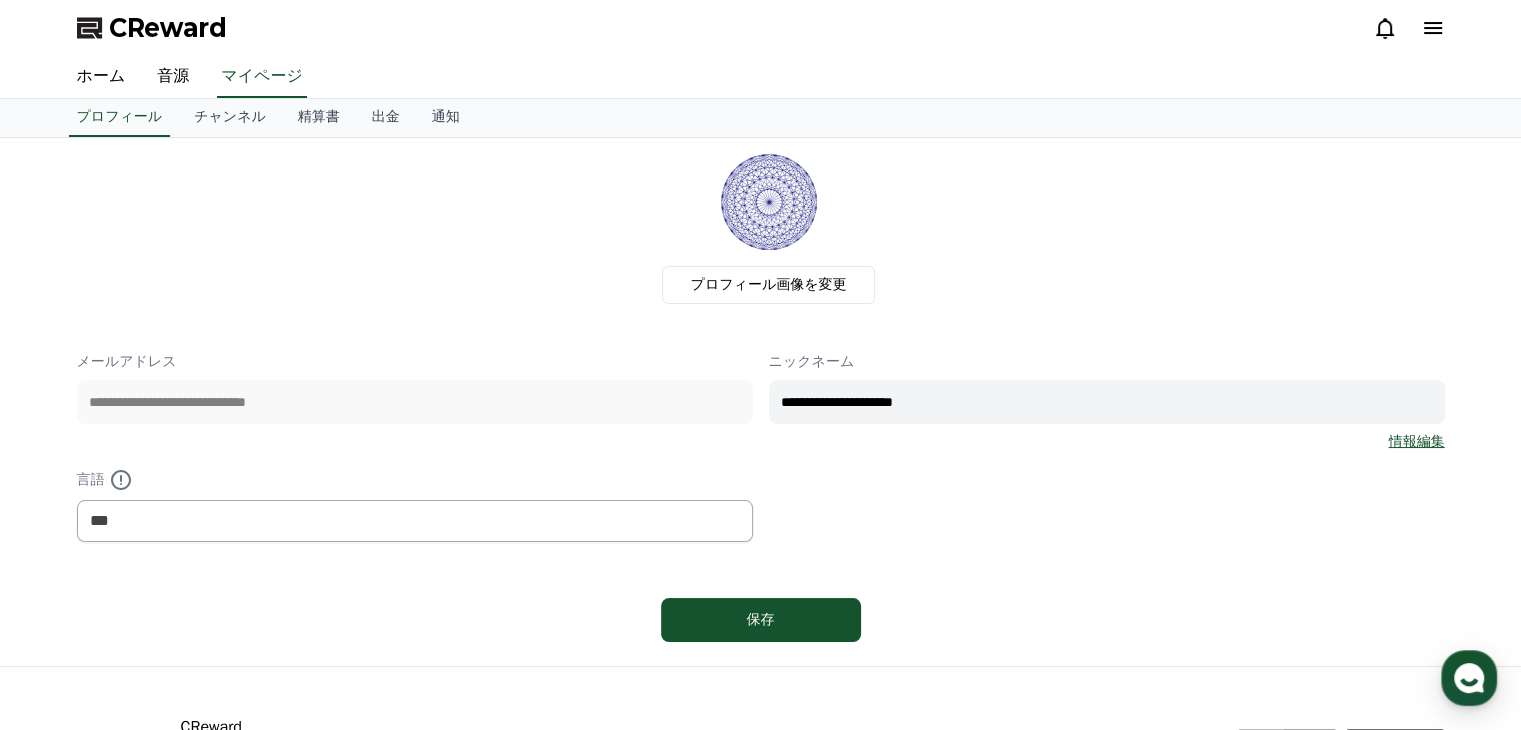 click 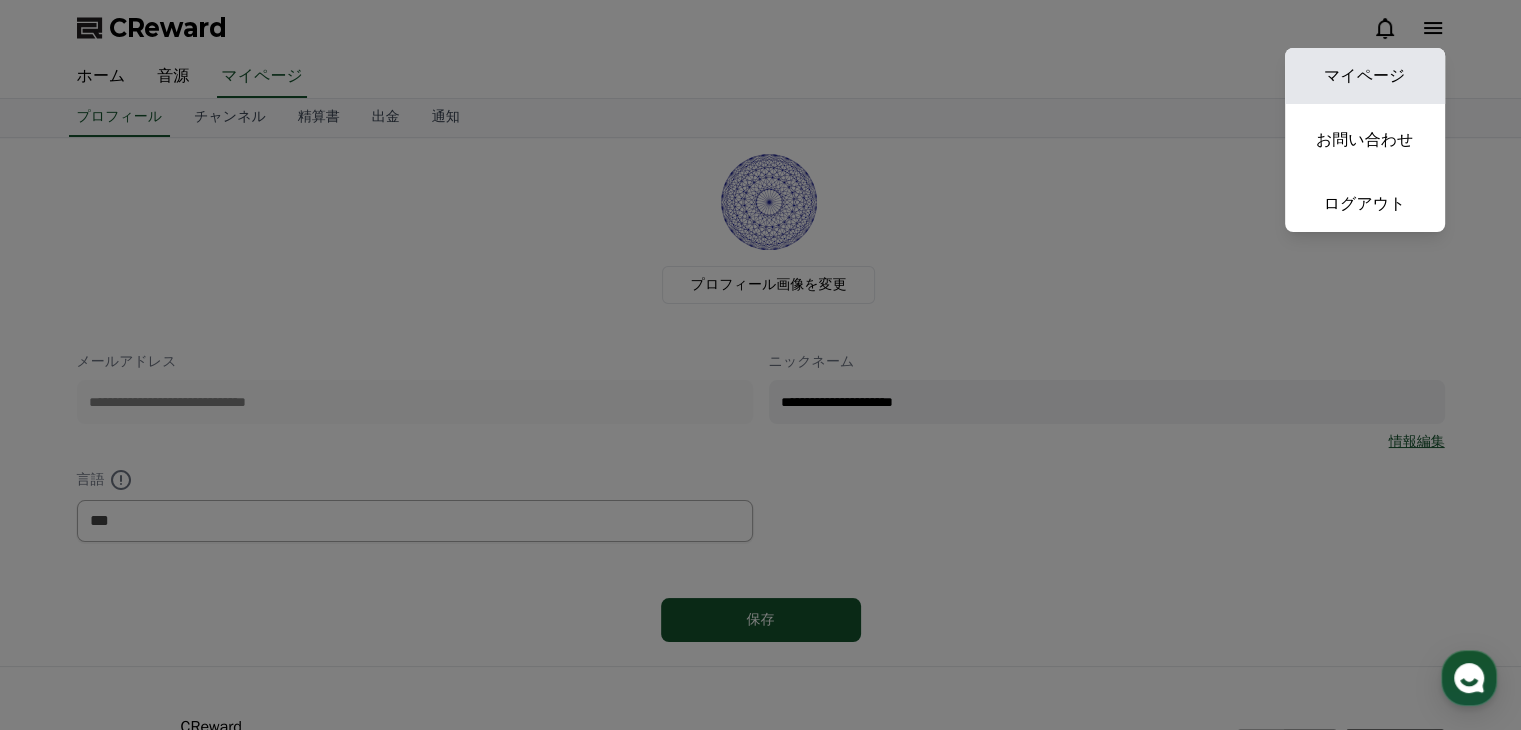 click on "マイページ" at bounding box center (1365, 76) 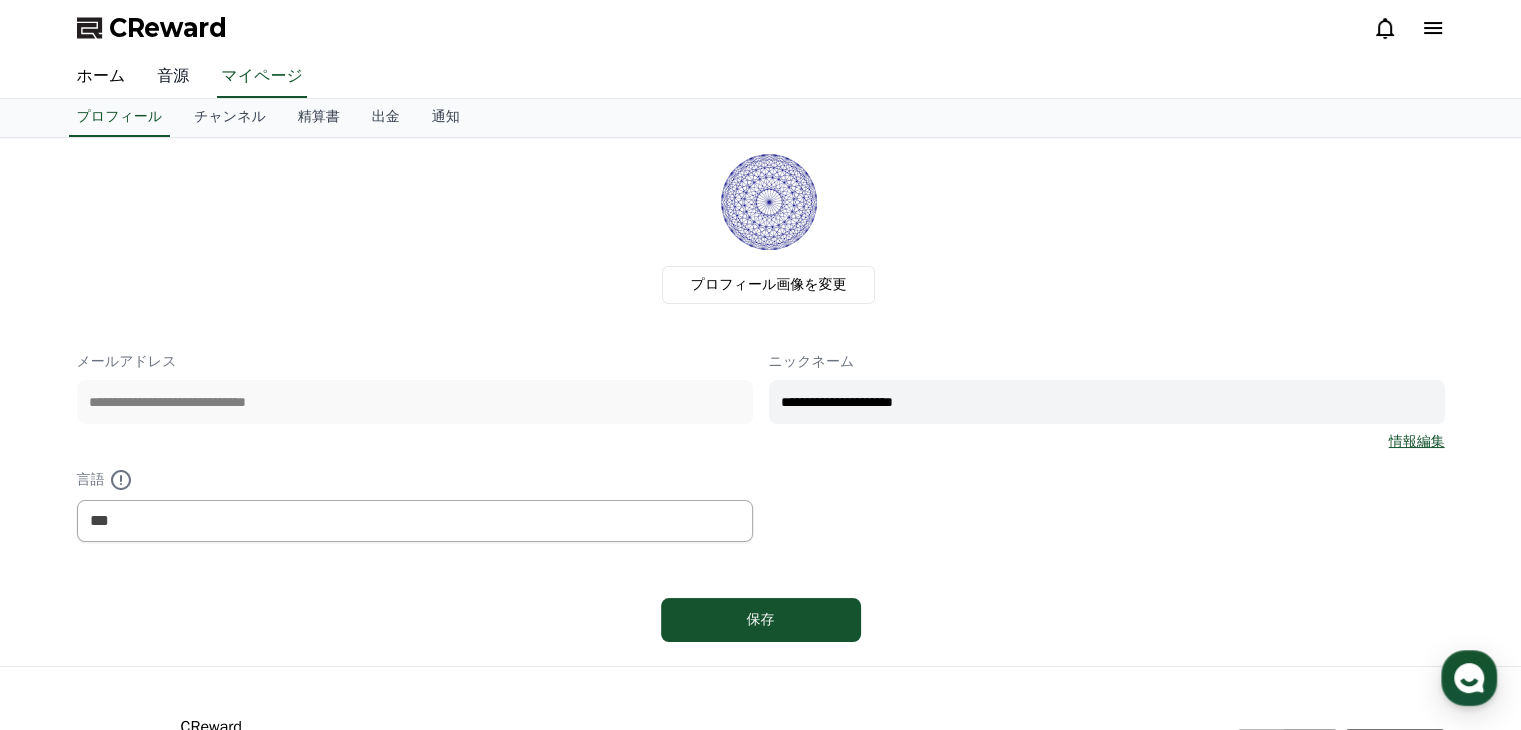 click on "音源" at bounding box center (173, 77) 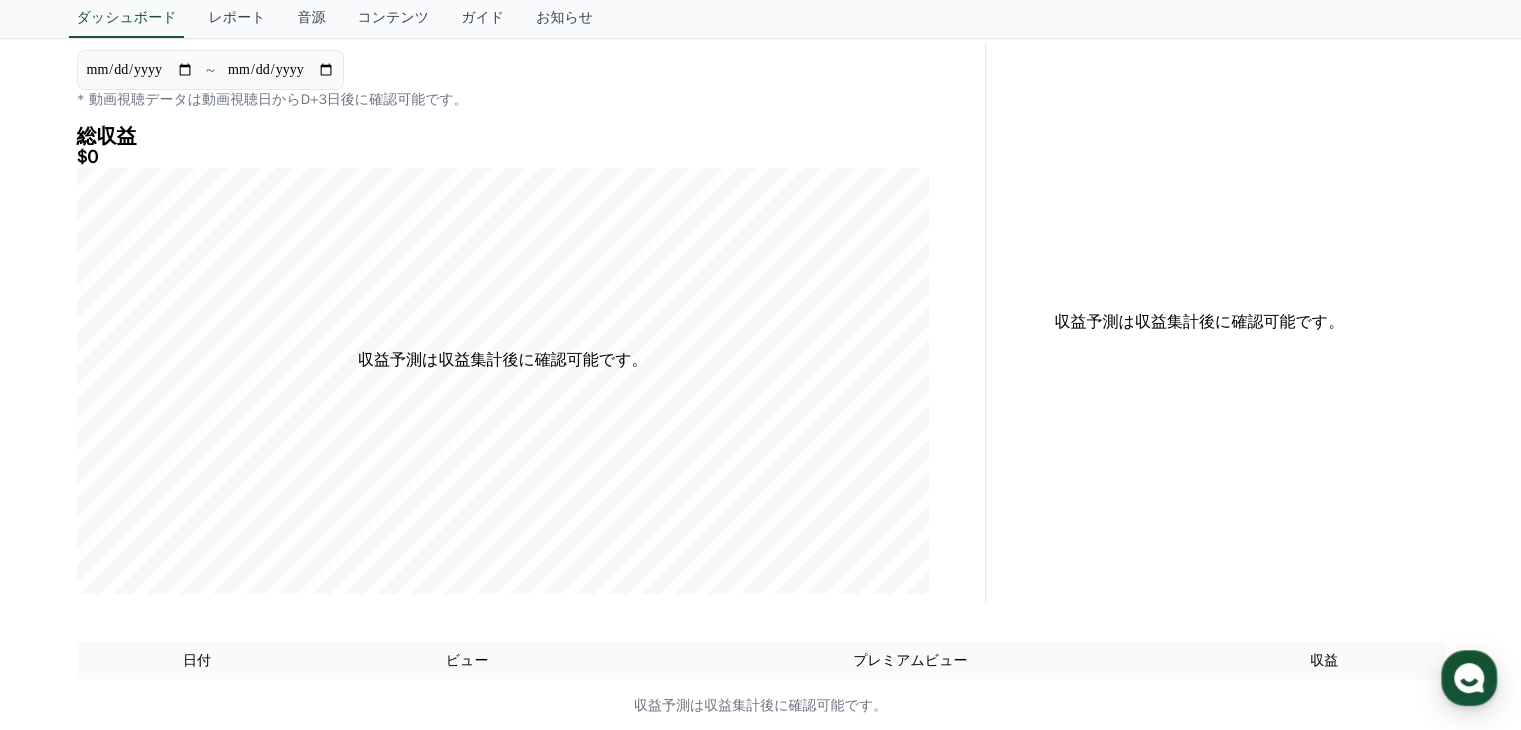 scroll, scrollTop: 0, scrollLeft: 0, axis: both 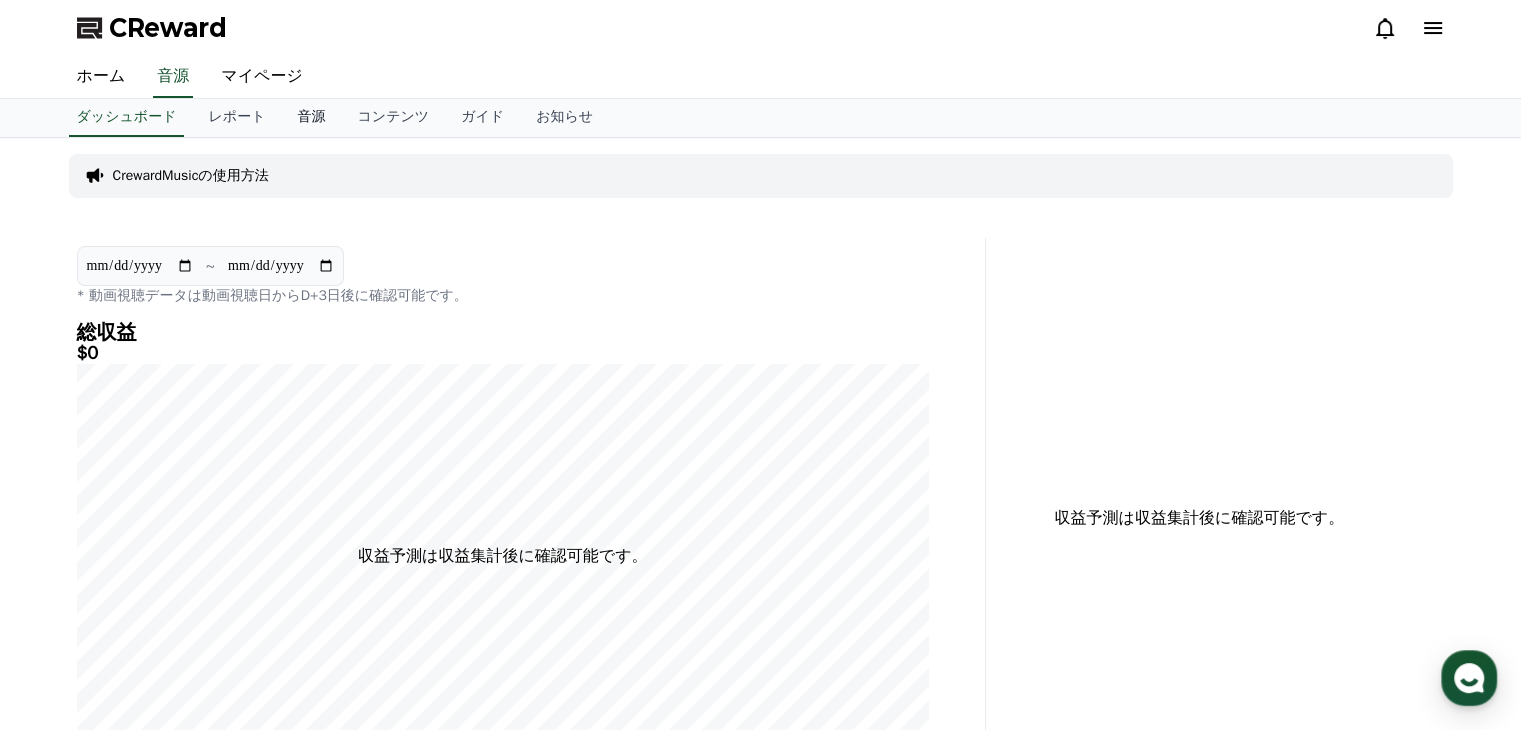 click on "音源" at bounding box center [311, 118] 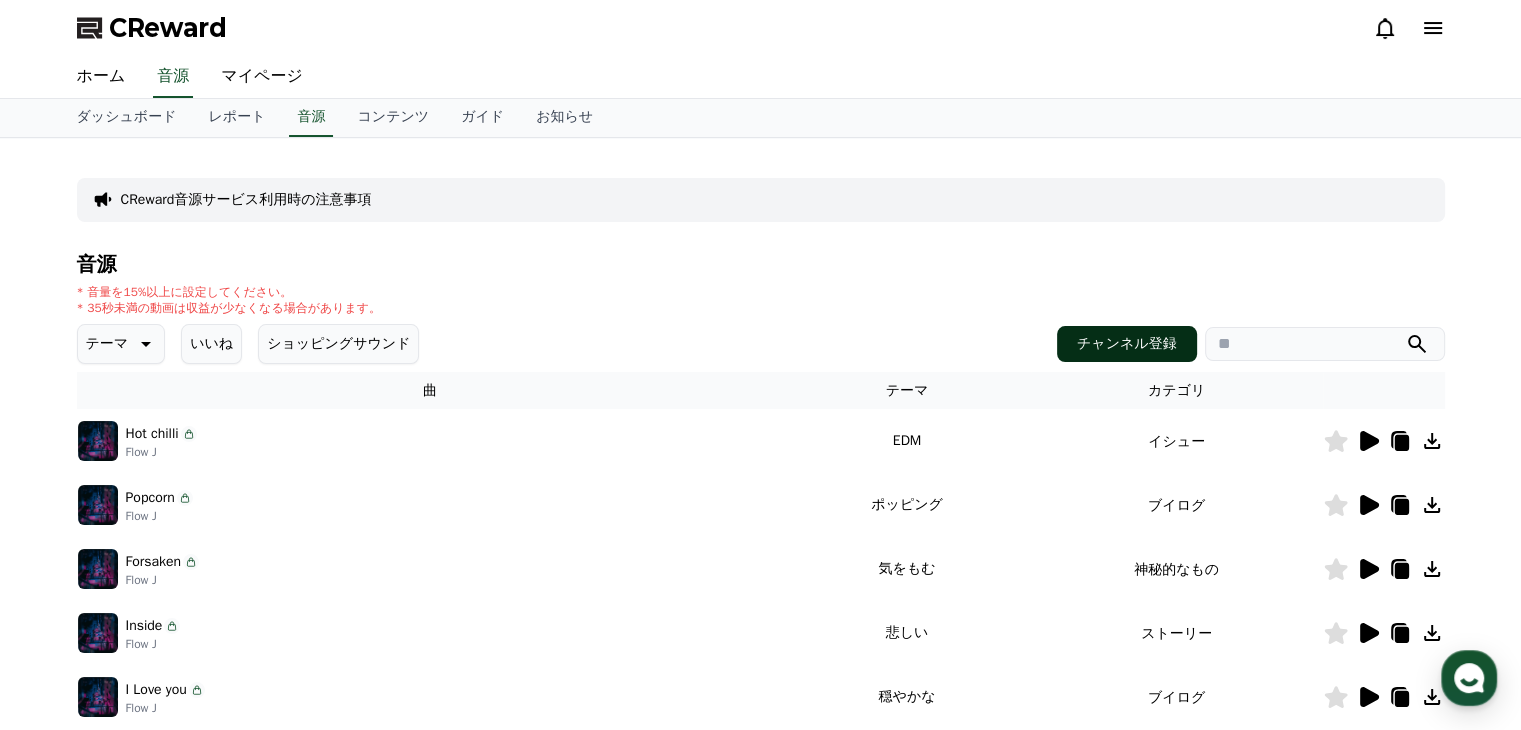 click on "チャンネル登録" at bounding box center (1127, 344) 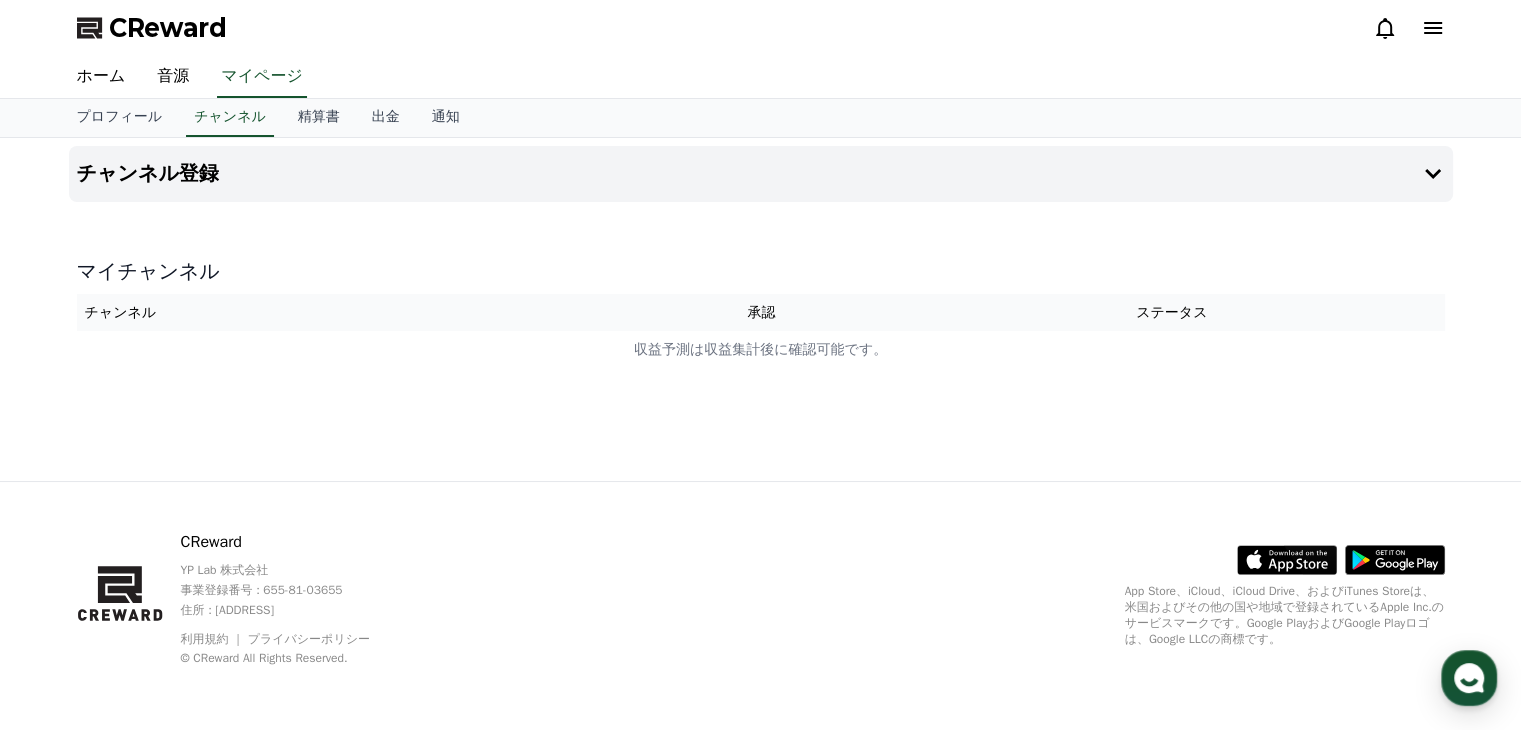 click on "チャンネル" at bounding box center [351, 312] 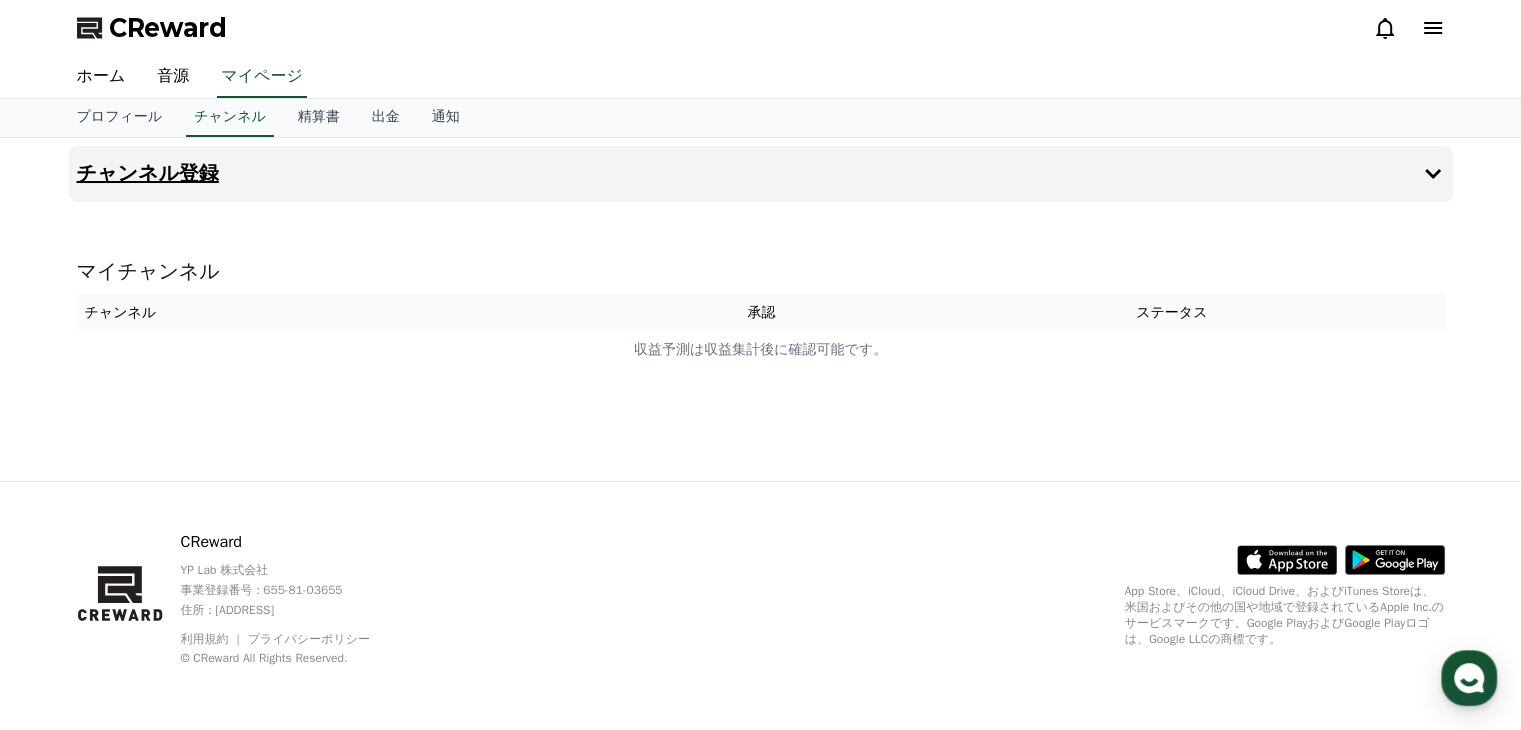 click on "チャンネル登録" at bounding box center [148, 174] 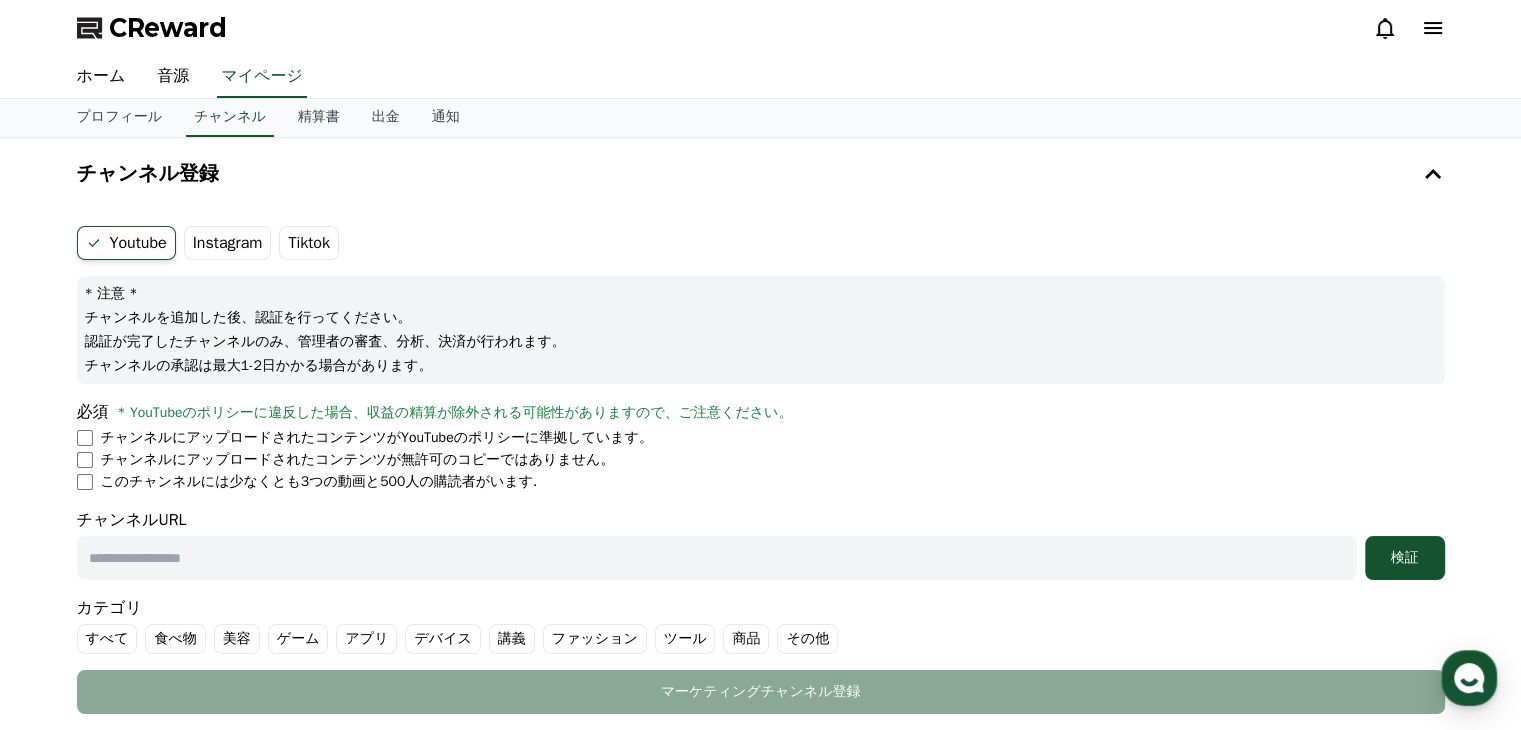 click on "Instagram" at bounding box center (228, 243) 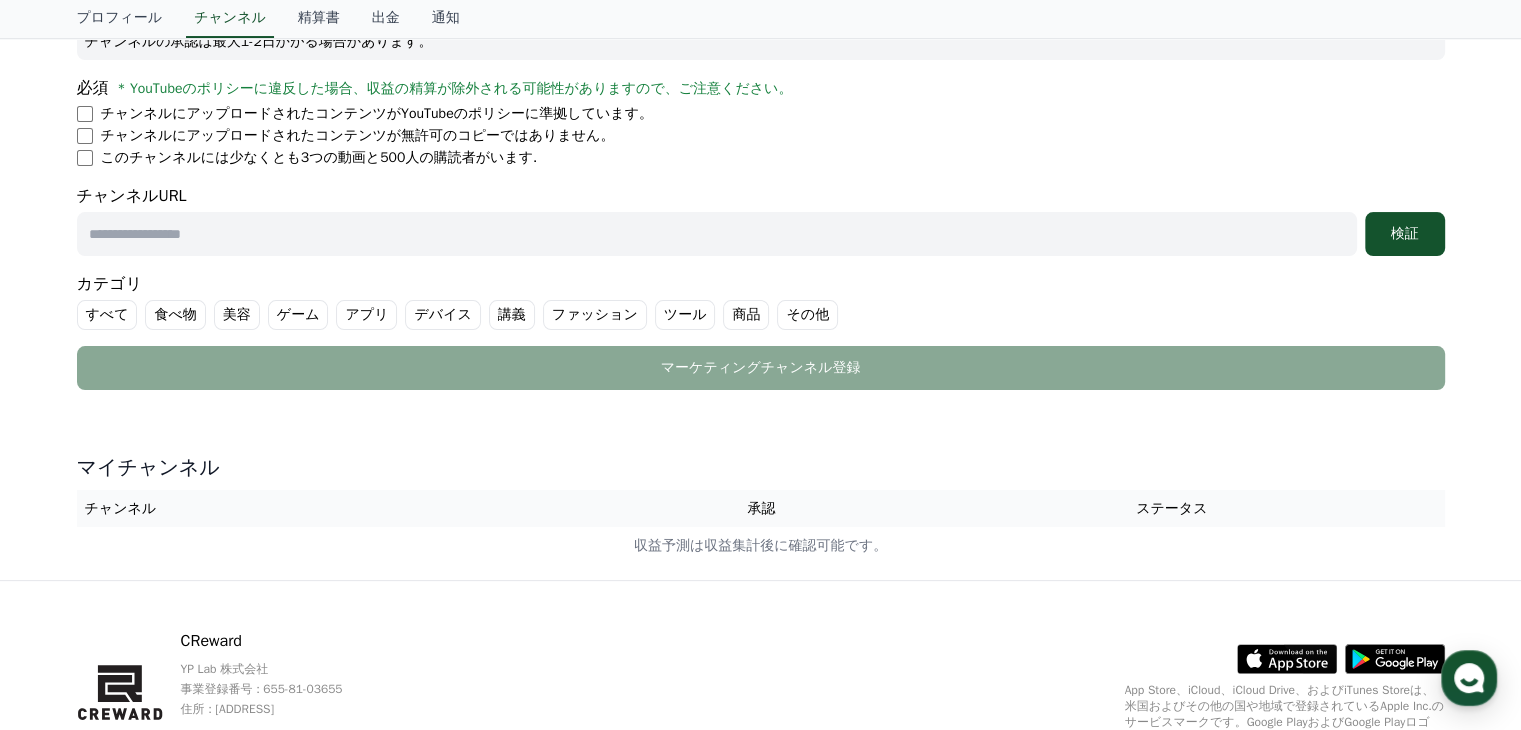 scroll, scrollTop: 155, scrollLeft: 0, axis: vertical 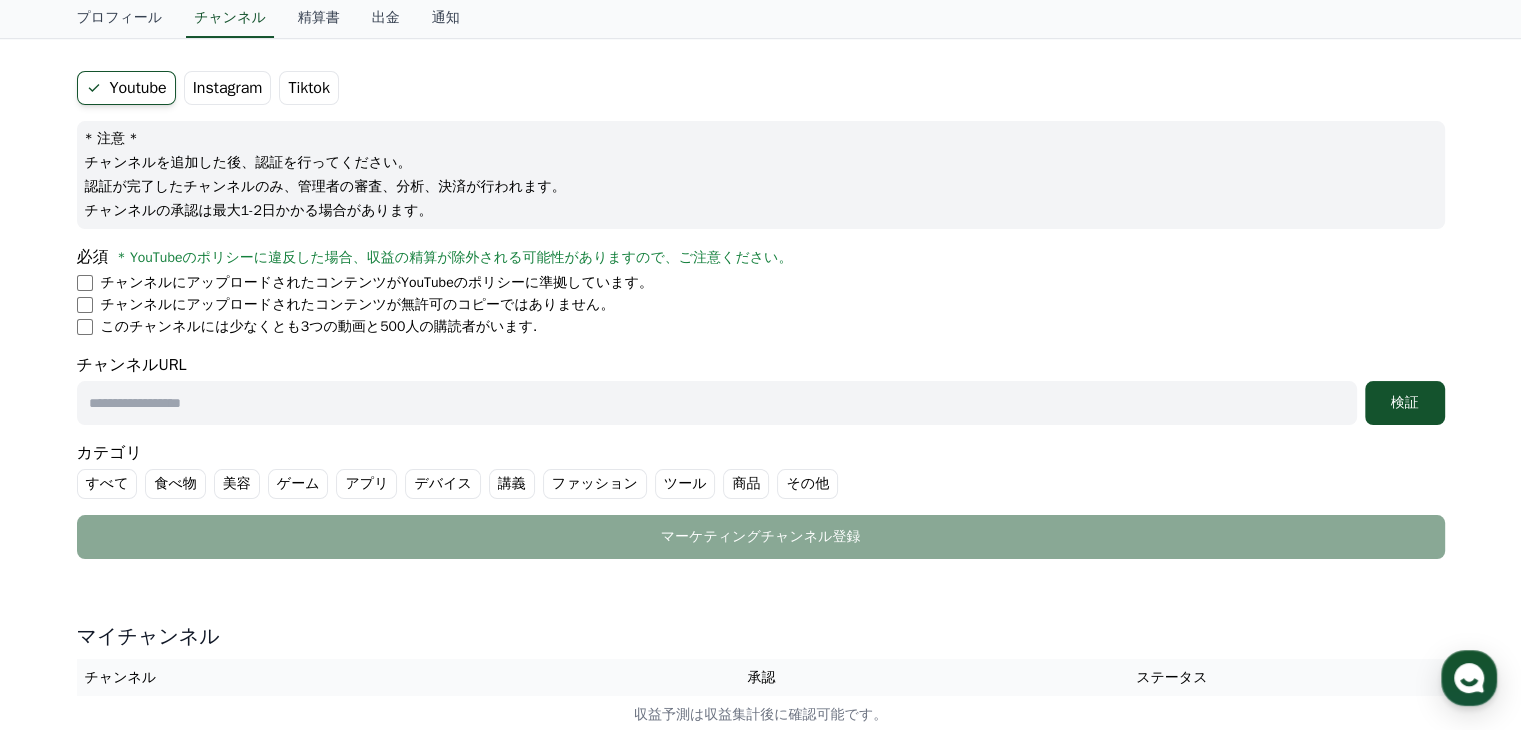 click on "Instagram" at bounding box center (228, 88) 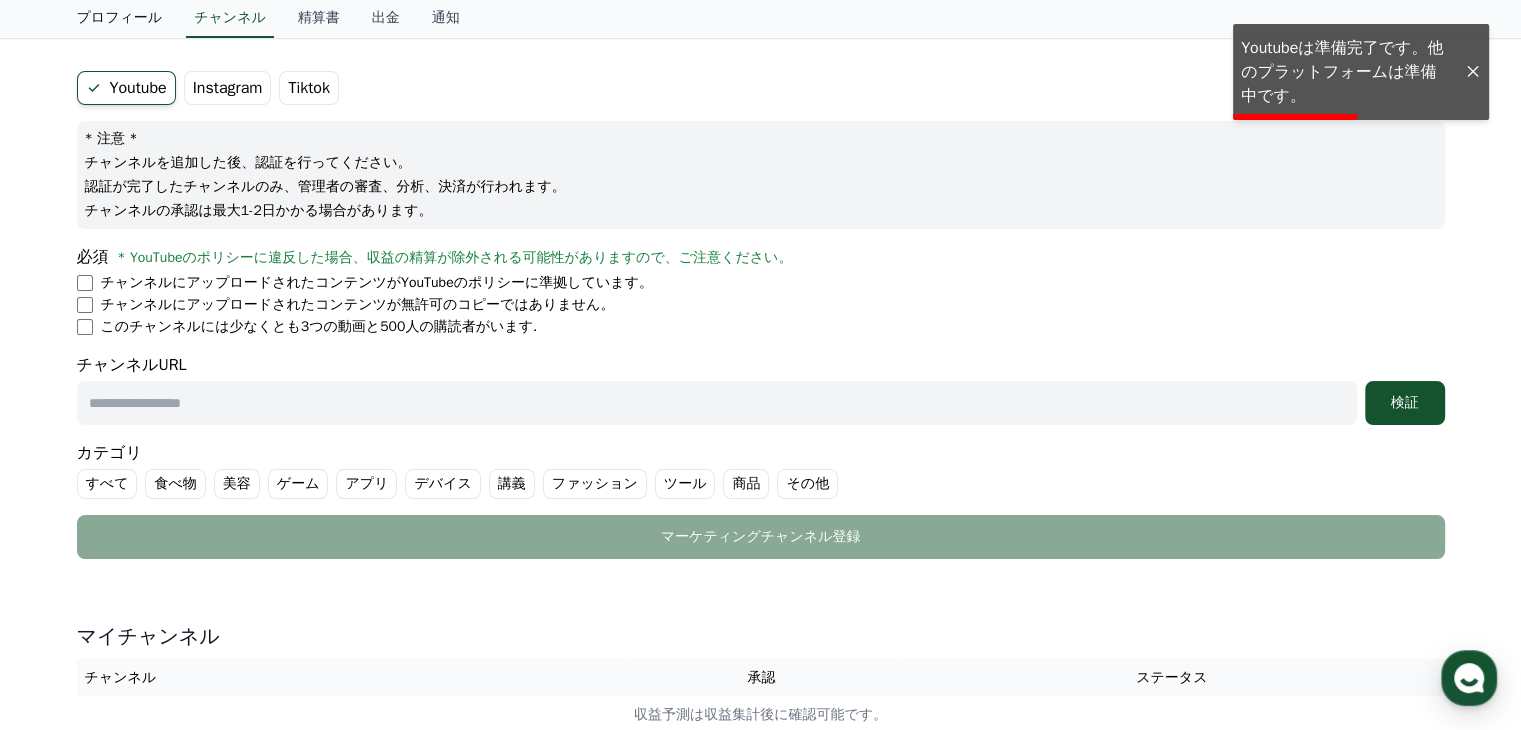 click on "プロフィール" at bounding box center [120, 19] 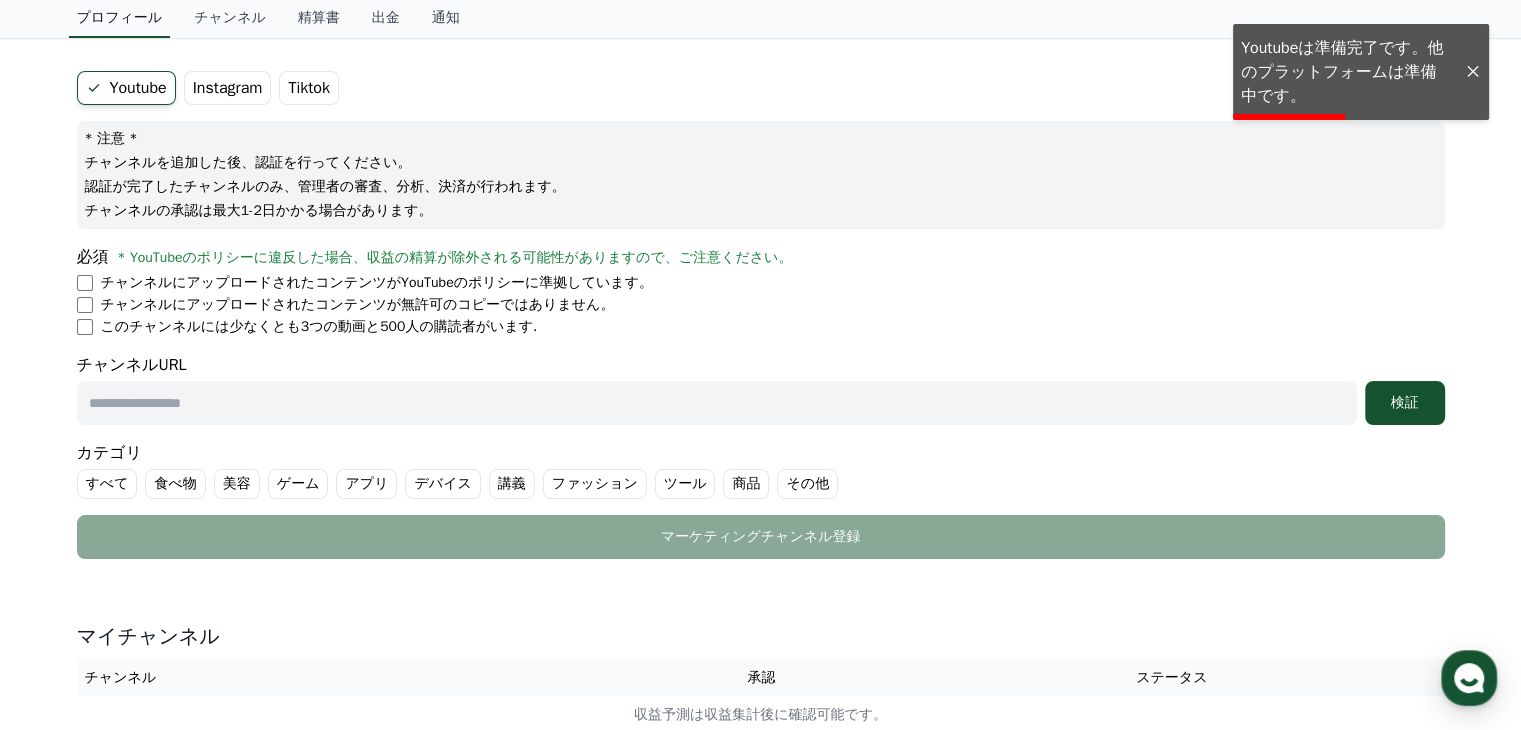 scroll, scrollTop: 0, scrollLeft: 0, axis: both 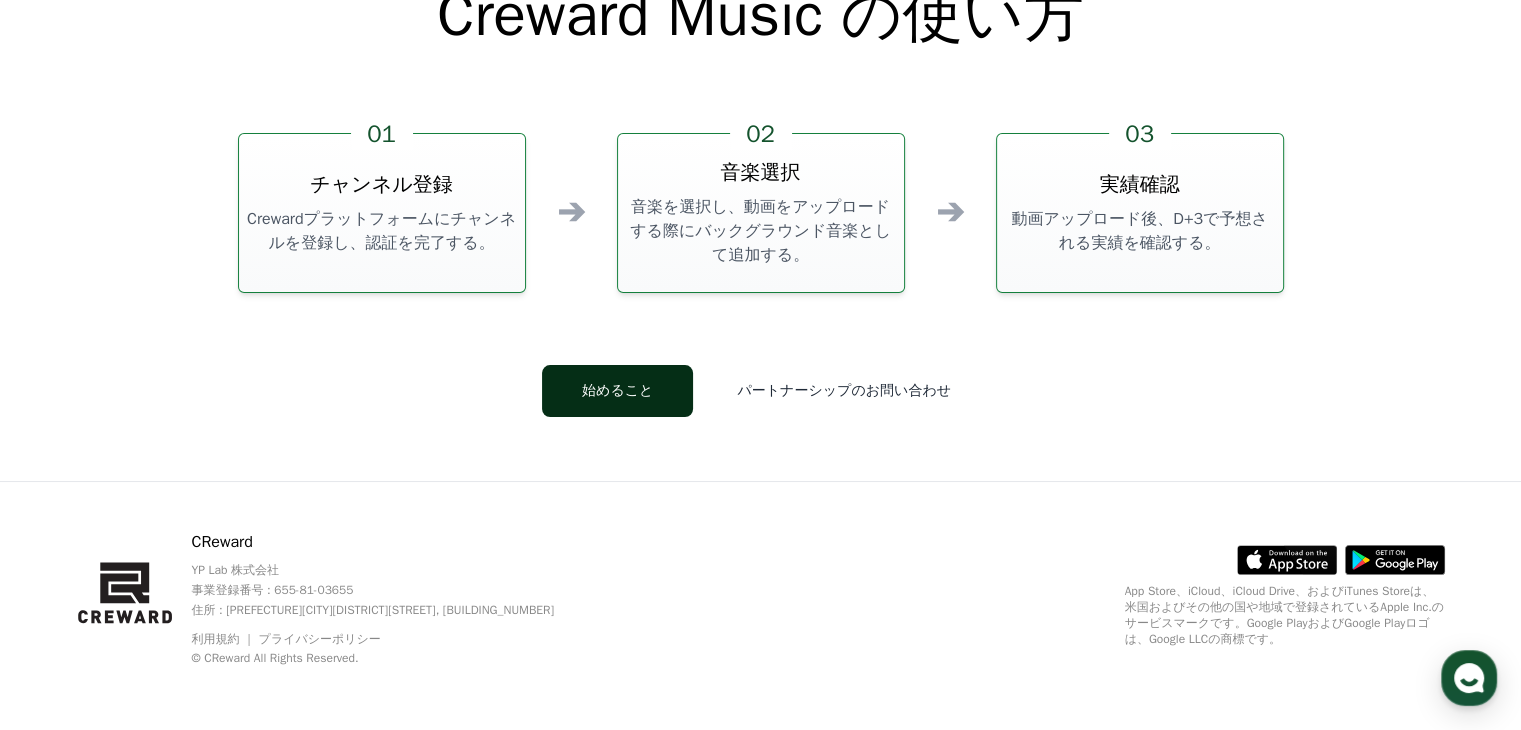click on "始めること" at bounding box center (617, 391) 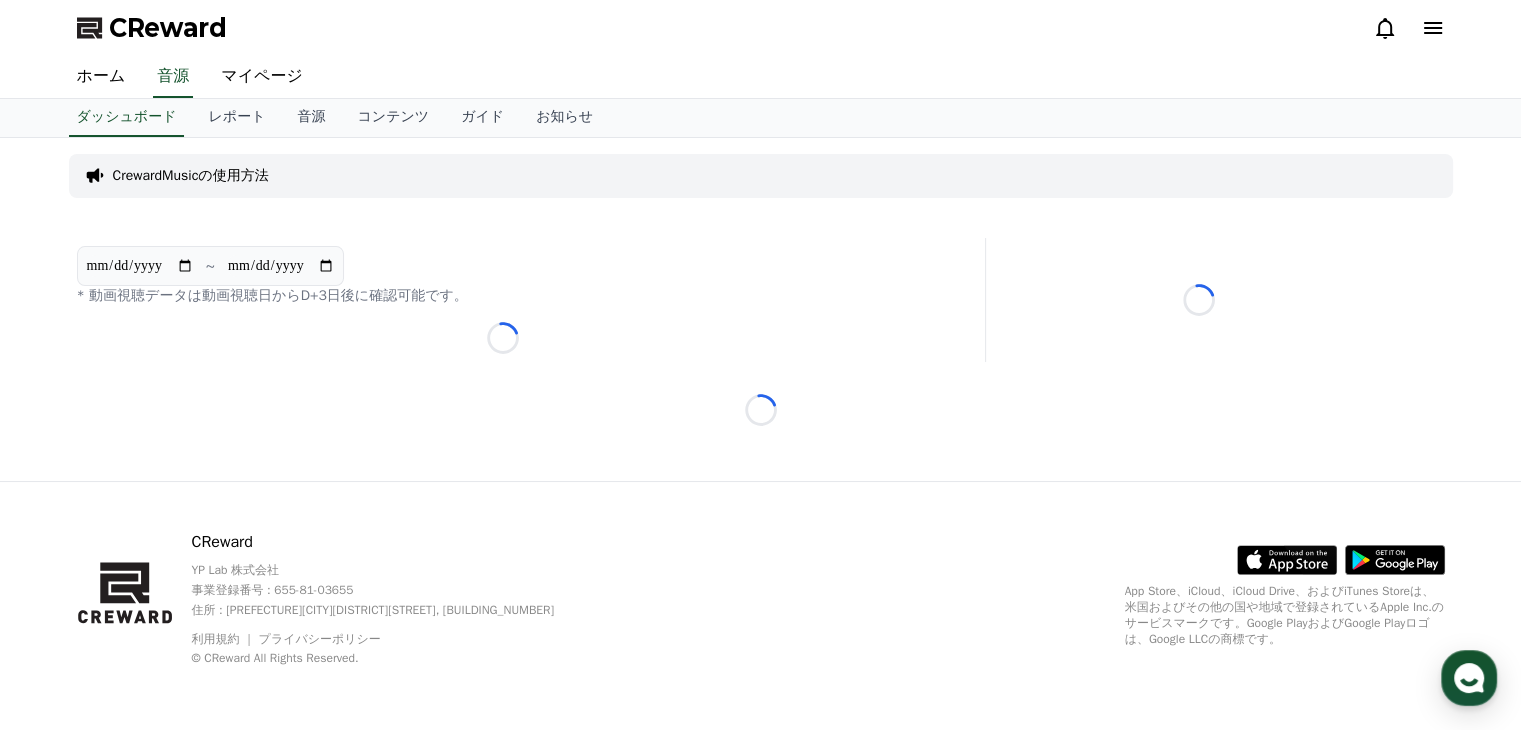 scroll, scrollTop: 0, scrollLeft: 0, axis: both 